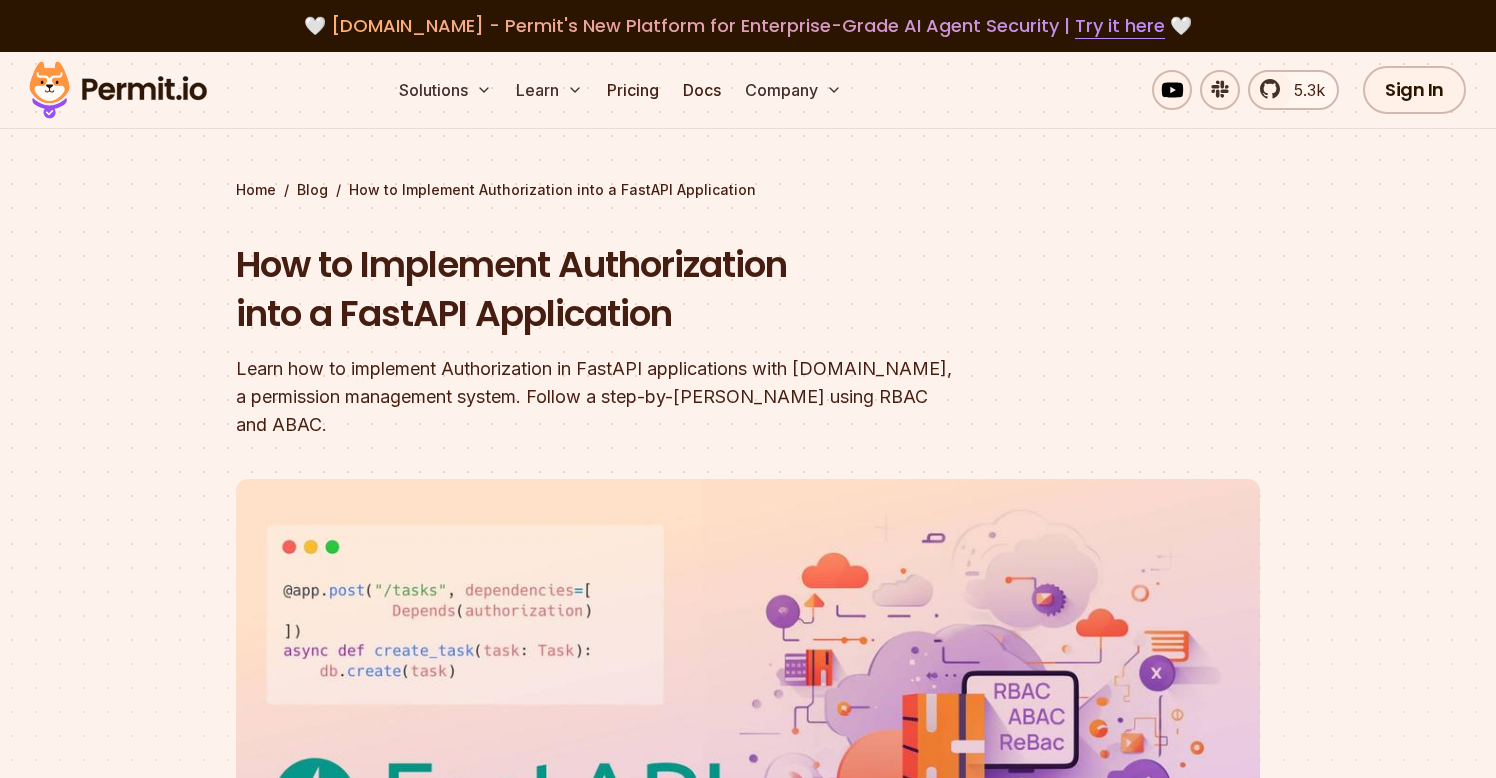 scroll, scrollTop: 0, scrollLeft: 0, axis: both 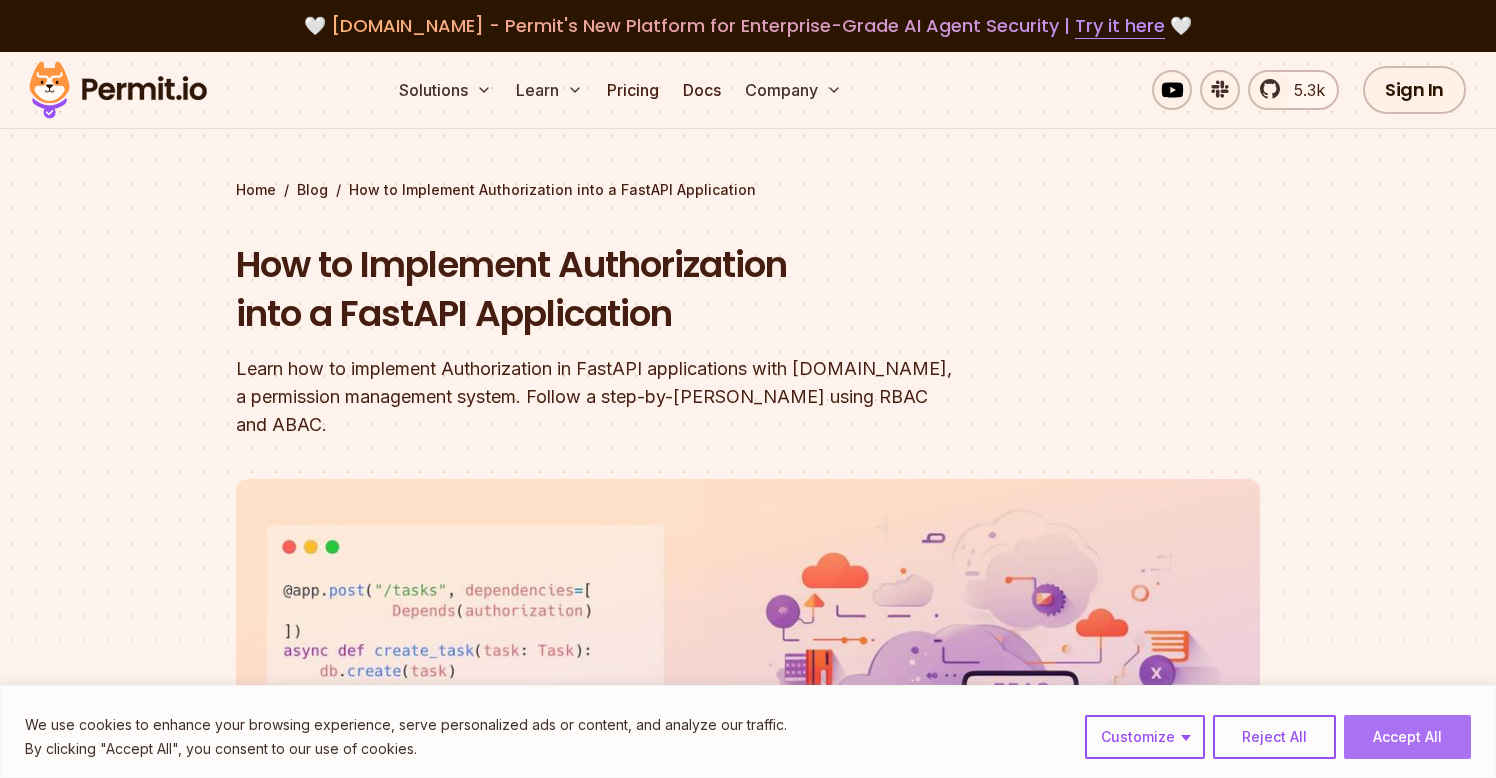 click on "Accept All" at bounding box center [1407, 737] 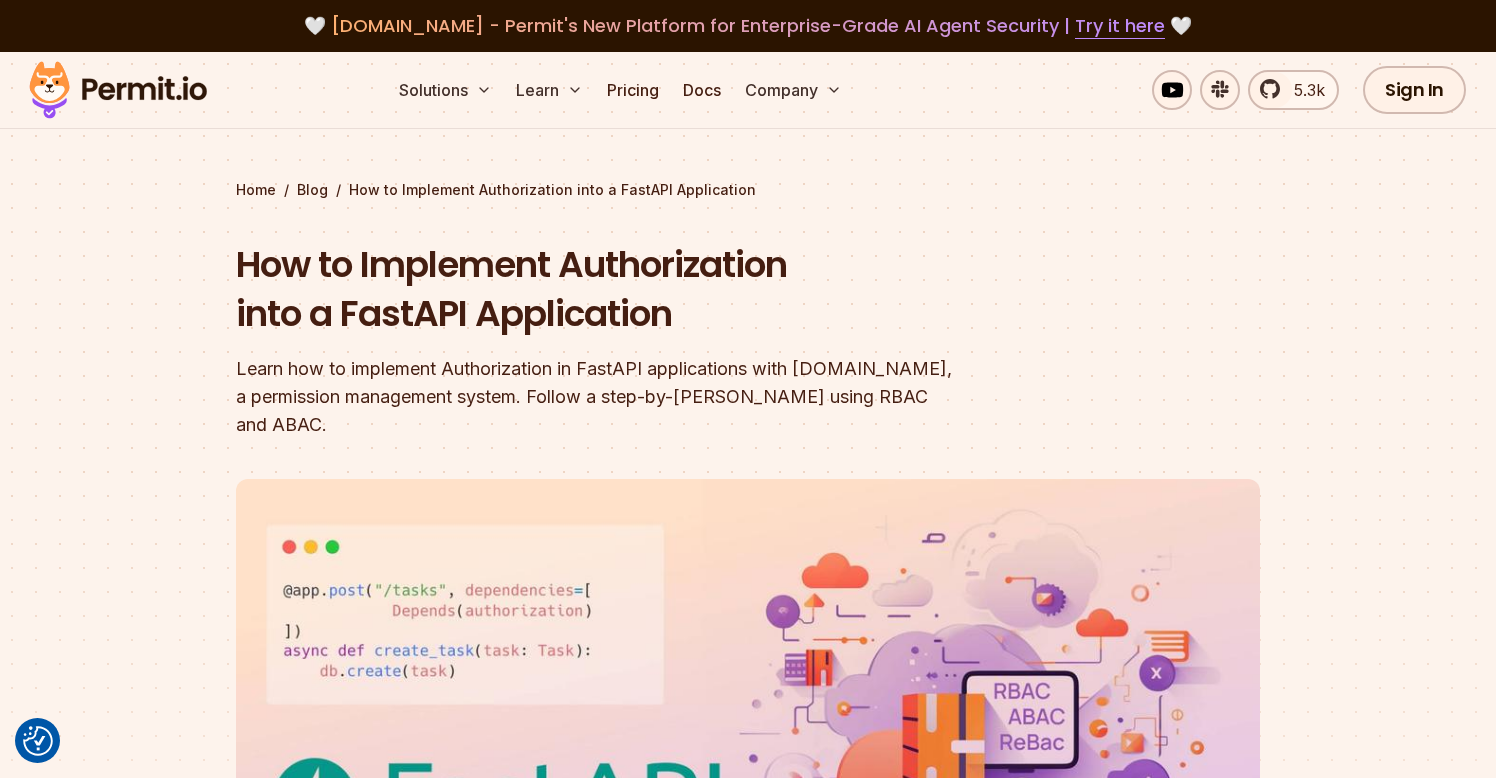 click on "Home / Blog / How to Implement Authorization into a FastAPI Application How to Implement Authorization into a FastAPI Application Learn how to implement Authorization in FastAPI applications with Permit.io, a permission management system. Follow a step-by-step guide using RBAC and ABAC. Gabriel L. Manor | Jul 13 2023 Share:" at bounding box center [748, 631] 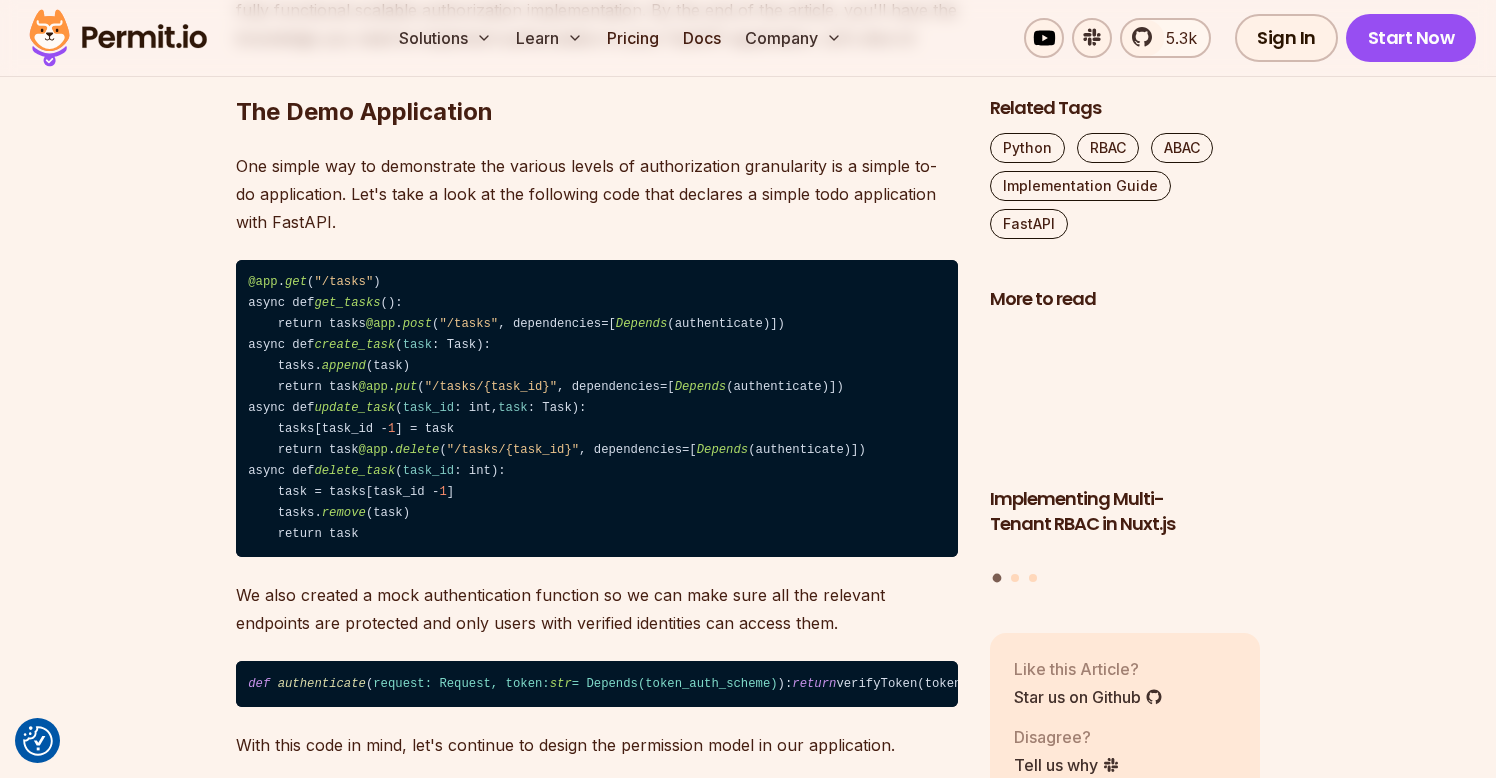 scroll, scrollTop: 1586, scrollLeft: 0, axis: vertical 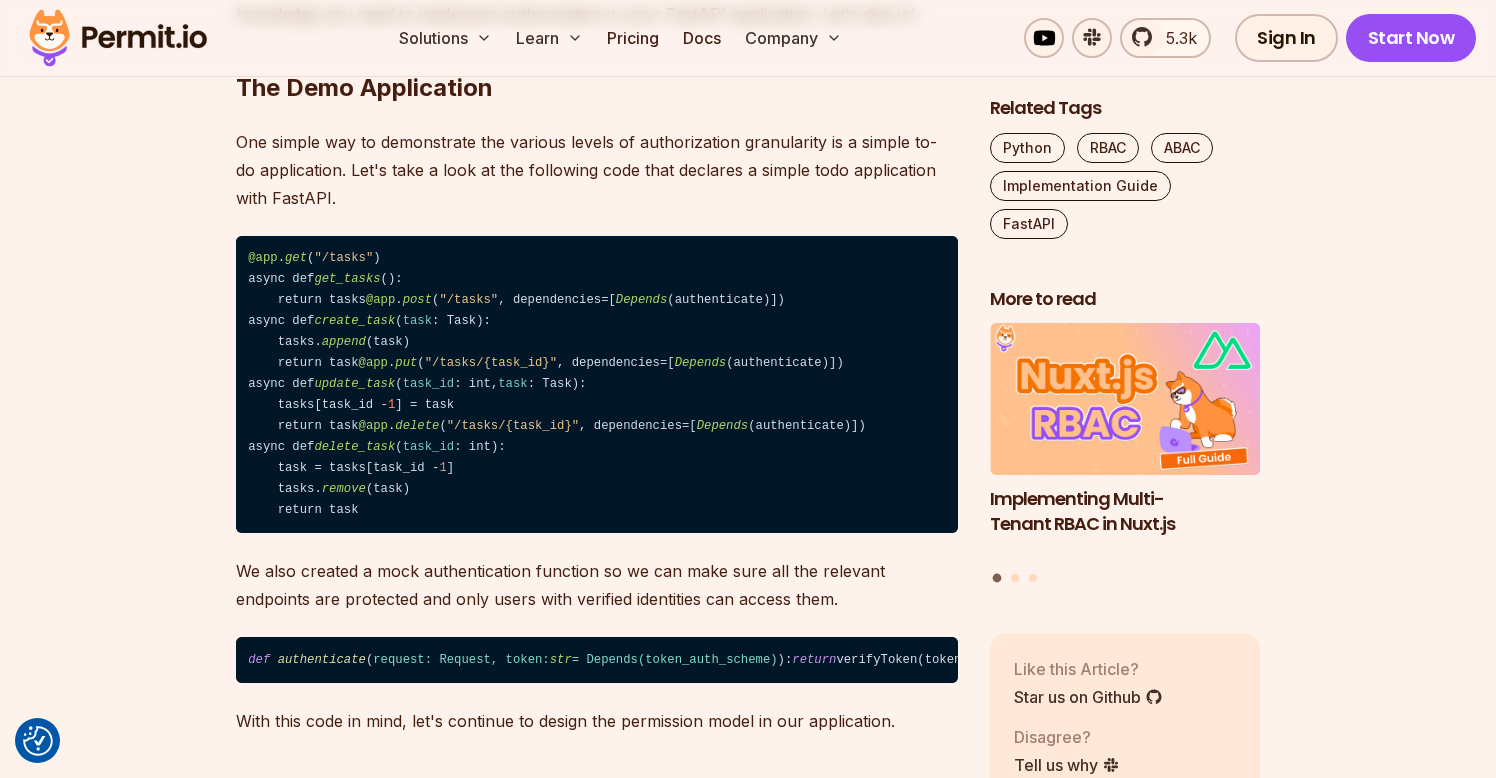 click at bounding box center [118, 38] 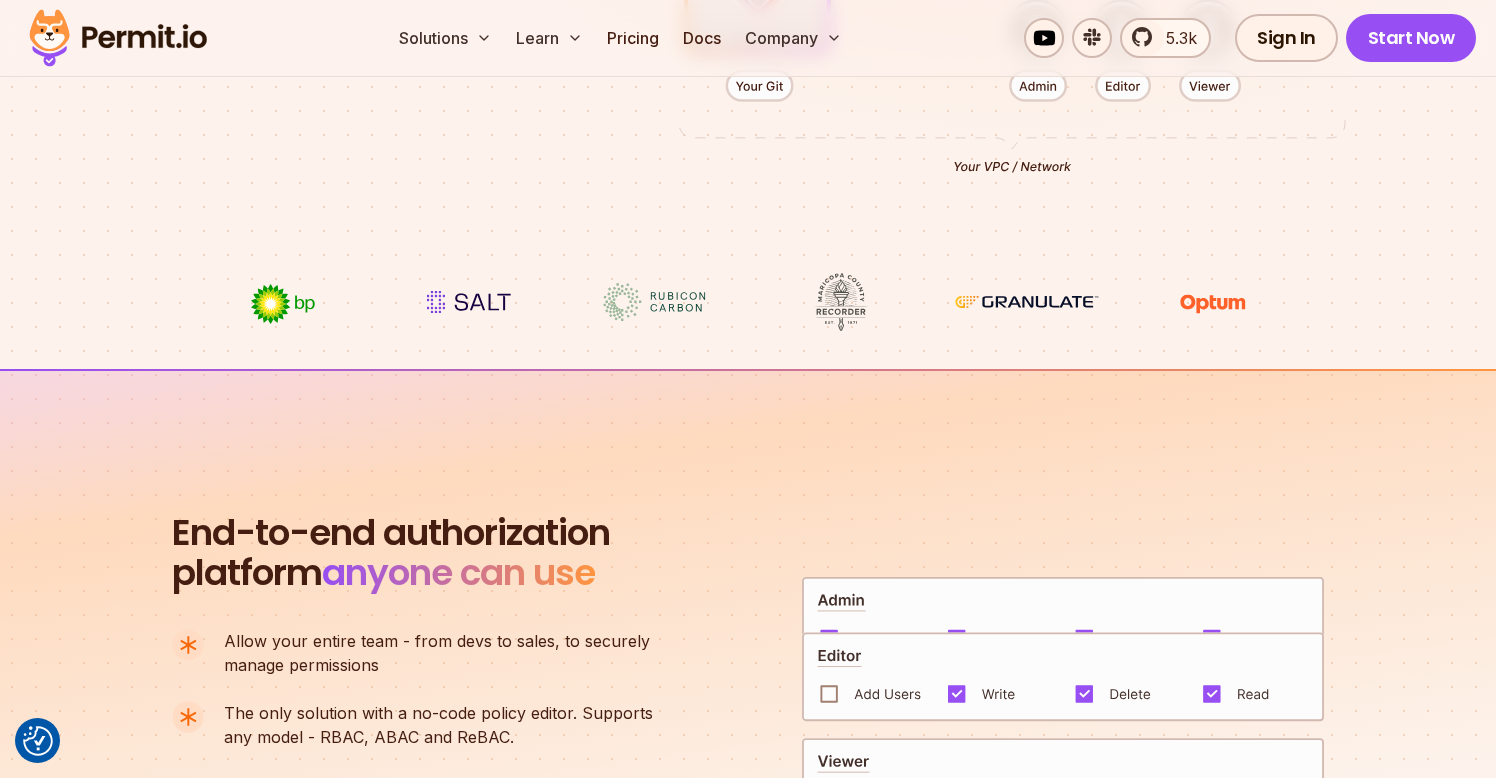 scroll, scrollTop: 1365, scrollLeft: 0, axis: vertical 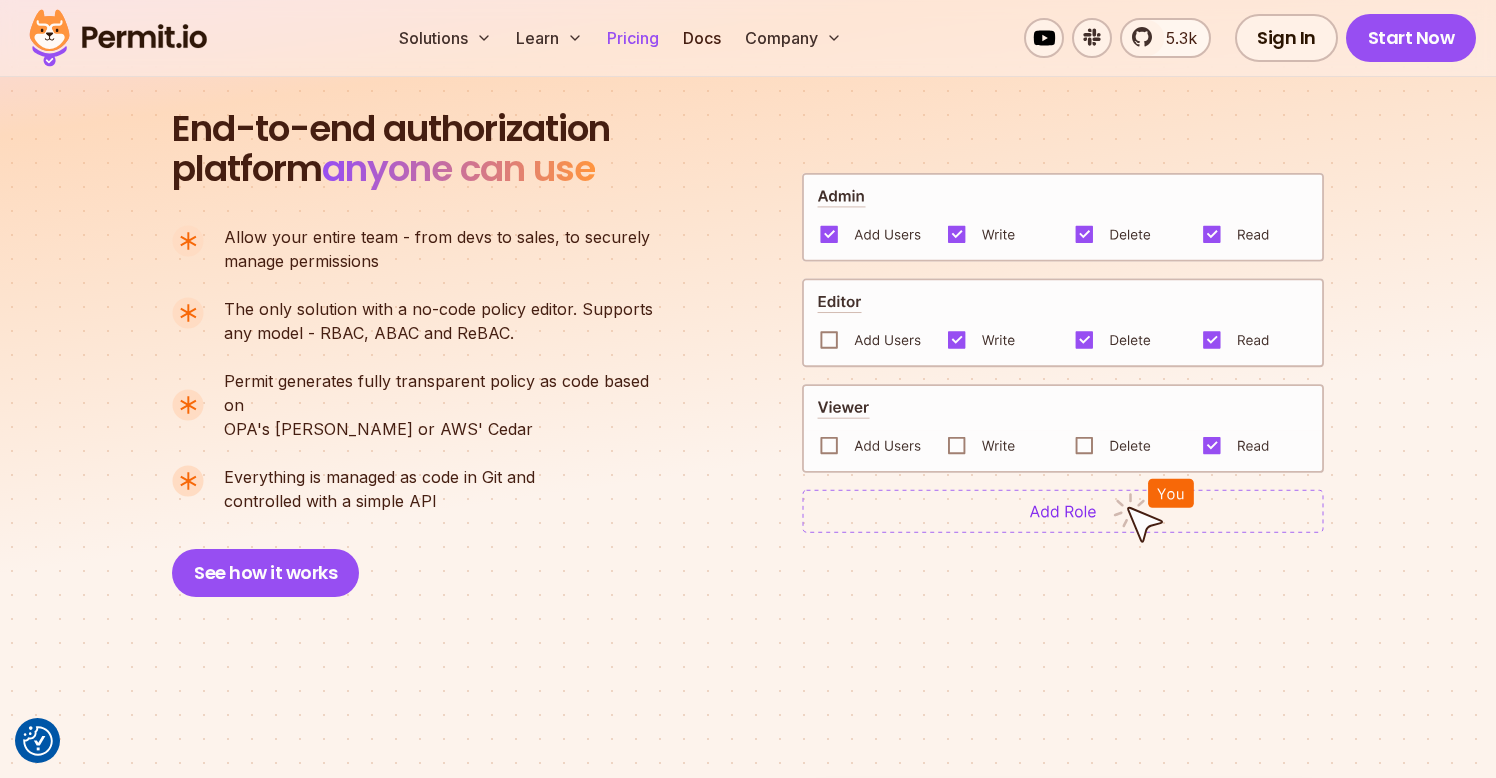 click on "Pricing" at bounding box center [633, 38] 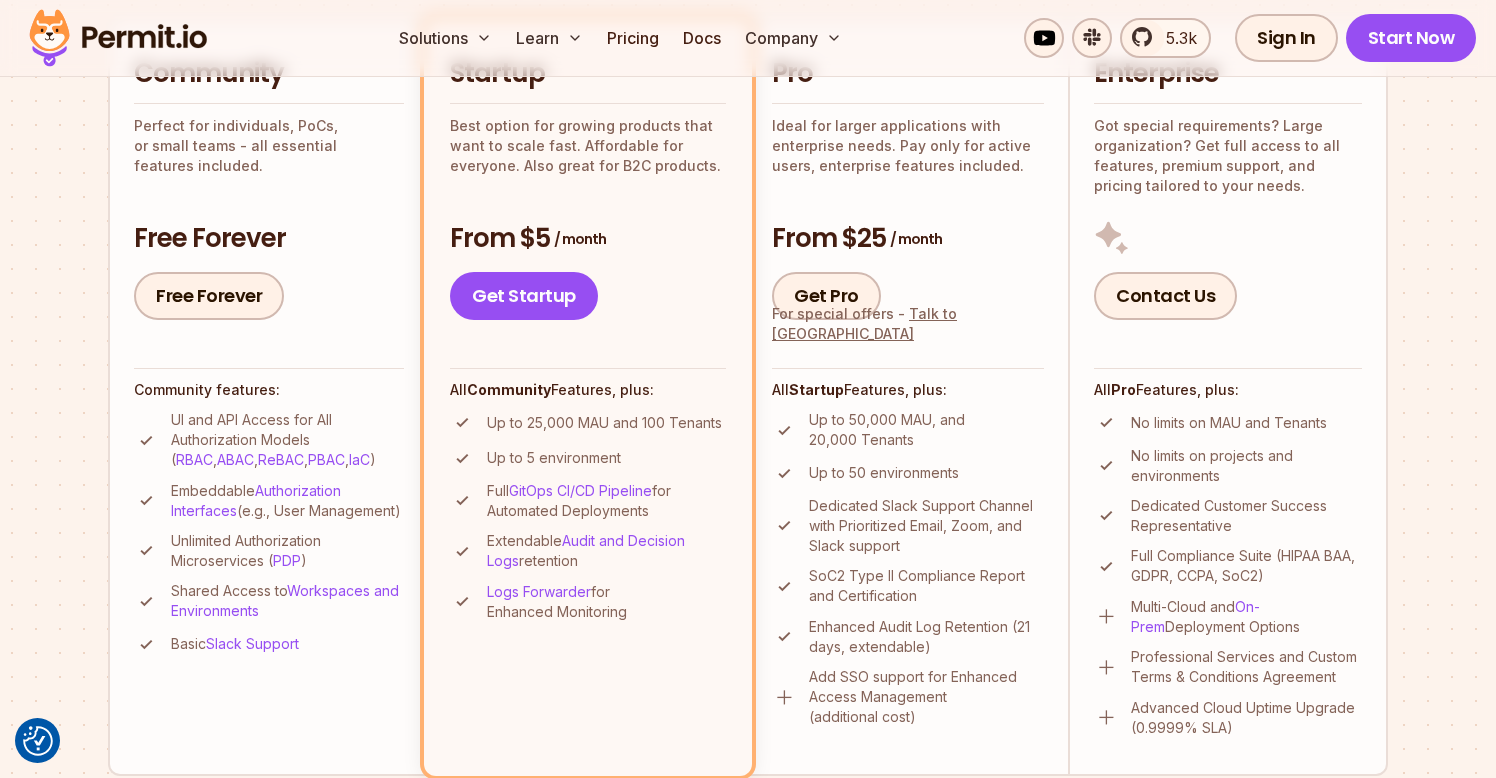 scroll, scrollTop: 509, scrollLeft: 0, axis: vertical 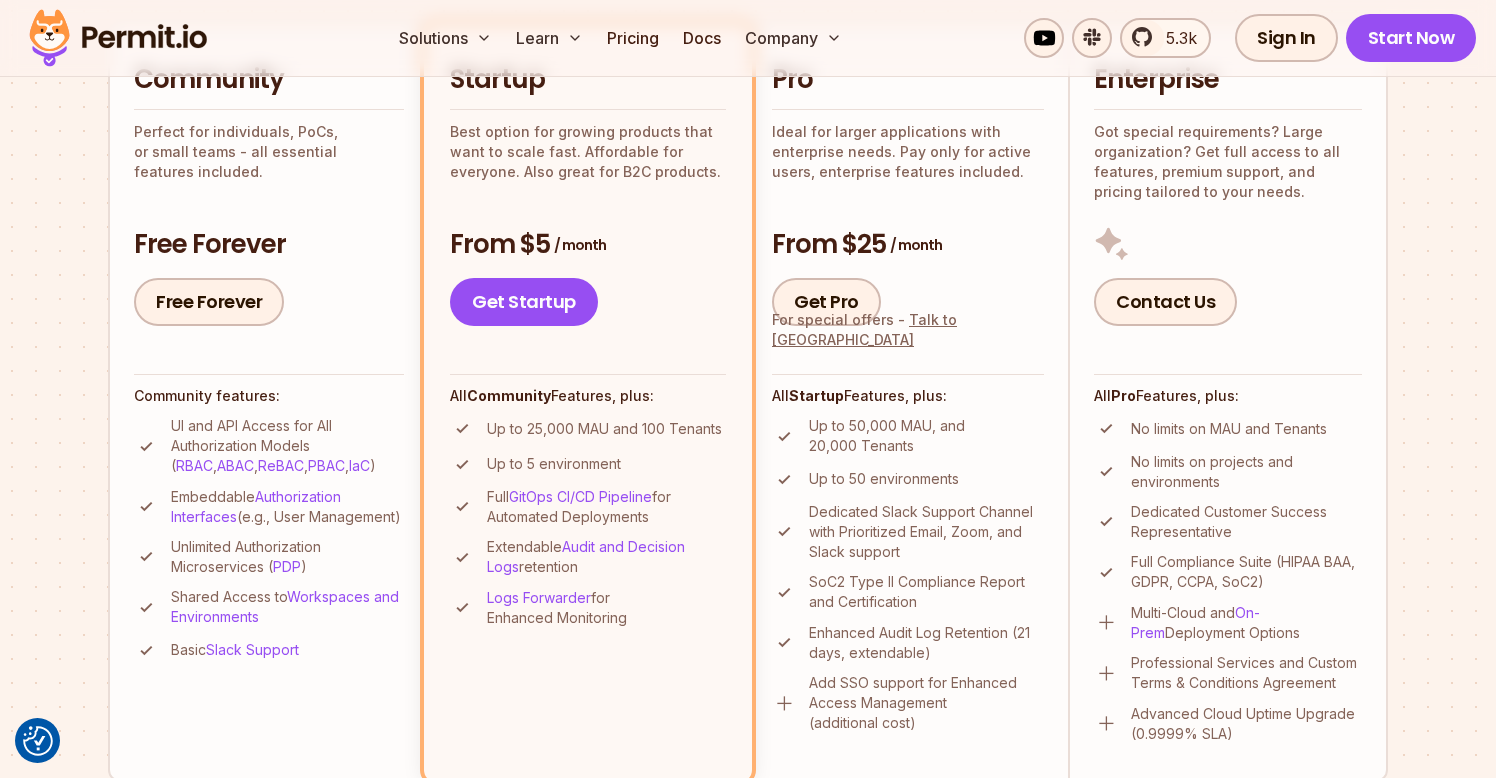 click on "Permit Pricing From Free to Predictable Scaling From a startup with 100 users to an enterprise with 1000s of tenants,   the Permit pricing model is simple, transparent, and affordable for everyone. Pay monthly Pay yearly  save 18% Community Perfect for individuals, PoCs, or small teams - all essential features included. Free Forever Free Forever Community features: UI and API Access for All Authorization Models ( RBAC ,  ABAC ,  ReBAC , PBAC ,  IaC ) Embeddable  Authorization Interfaces  (e.g., User Management) Unlimited Authorization Microservices ( PDP ) Shared Access to  Workspaces and Environments Basic  Slack Support Startup Best option for growing products that want to scale fast. Affordable for everyone. Also great for B2C products. From $5   / month Get Startup All  Community  Features, plus: Up to 25,000 MAU and 100 Tenants Up to 5 environment Full  GitOps CI/CD Pipeline  for Automated Deployments Extendable  Audit and Decision Logs  retention Logs Forwarder  for Enhanced Monitoring Pro From $25" at bounding box center (748, 625) 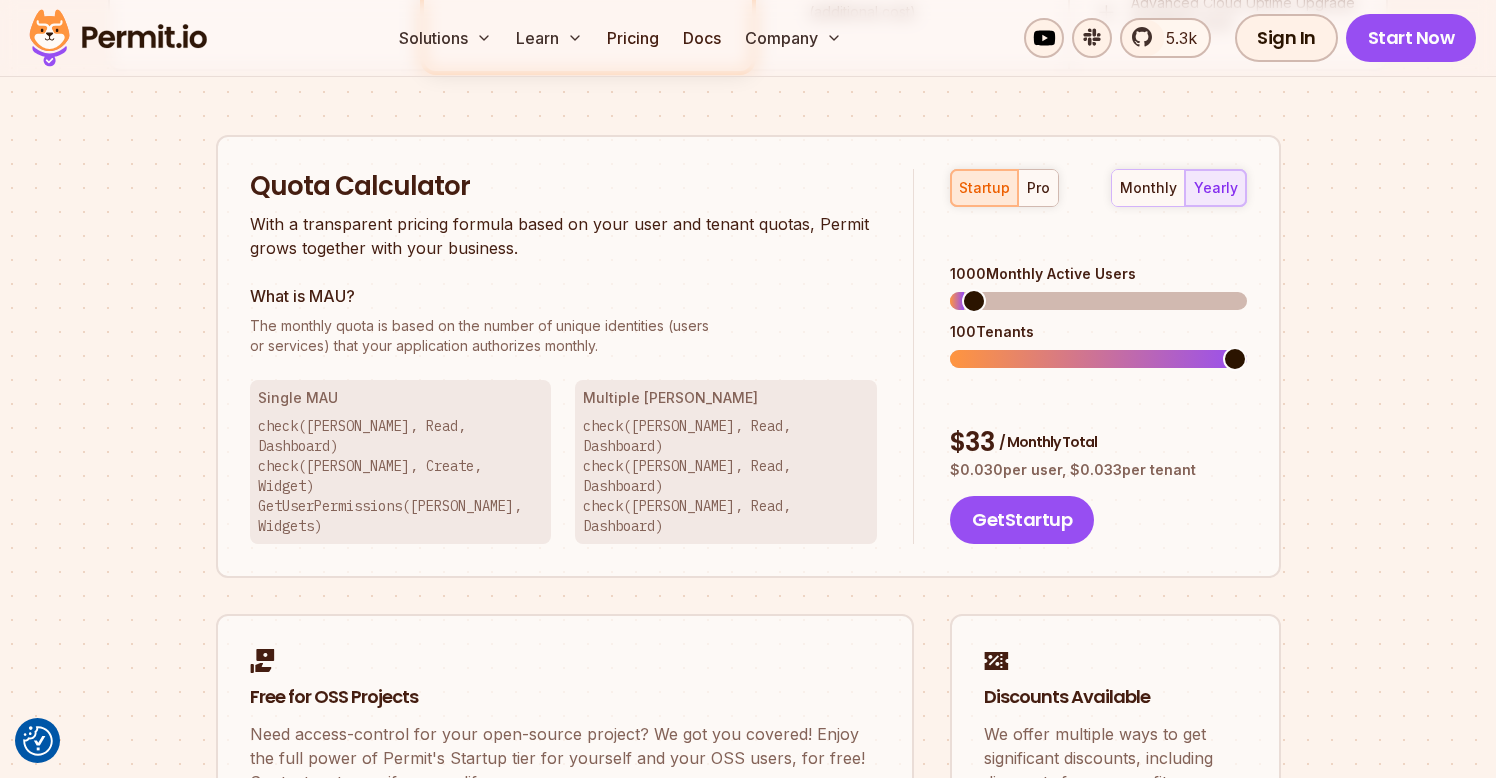 scroll, scrollTop: 1222, scrollLeft: 0, axis: vertical 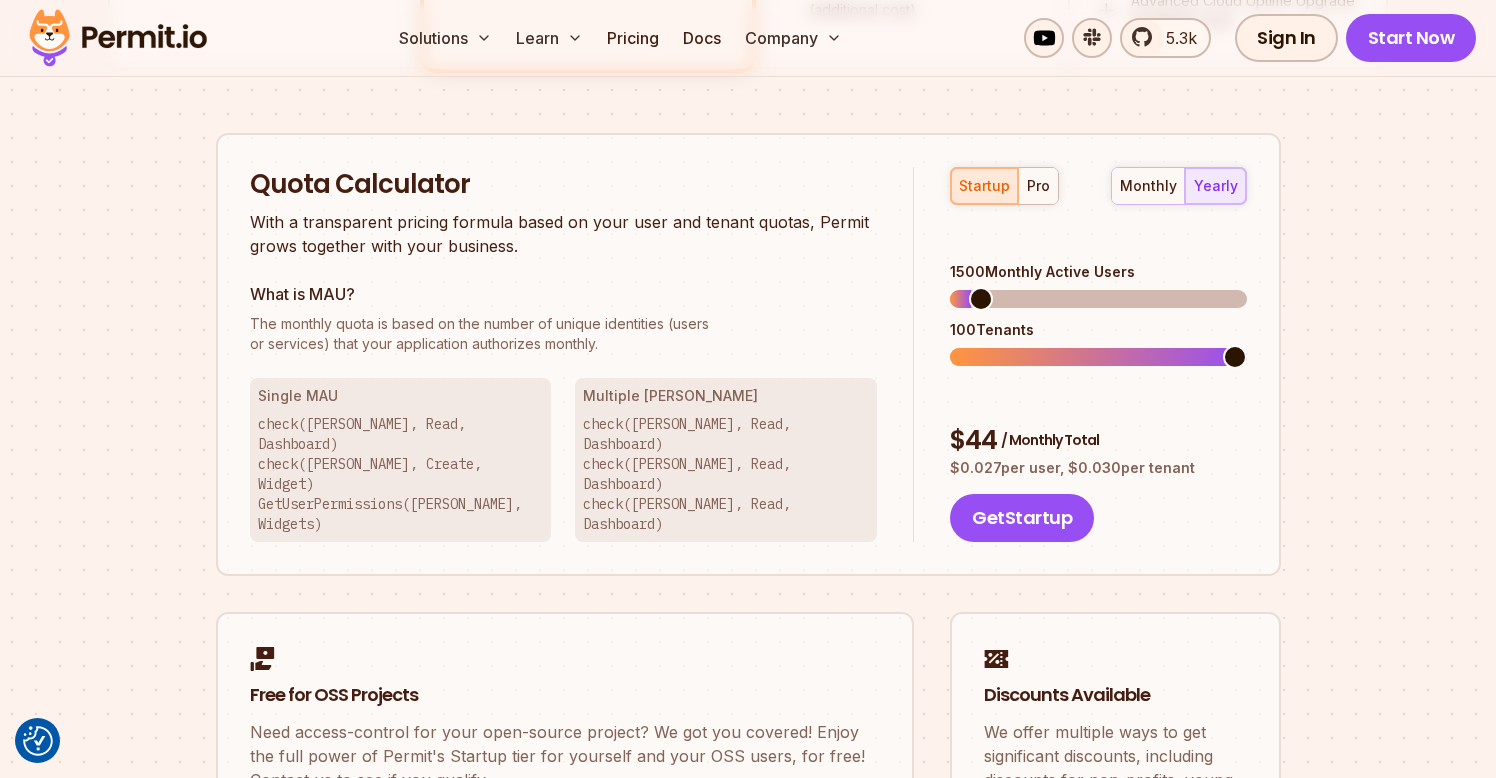 click at bounding box center [981, 299] 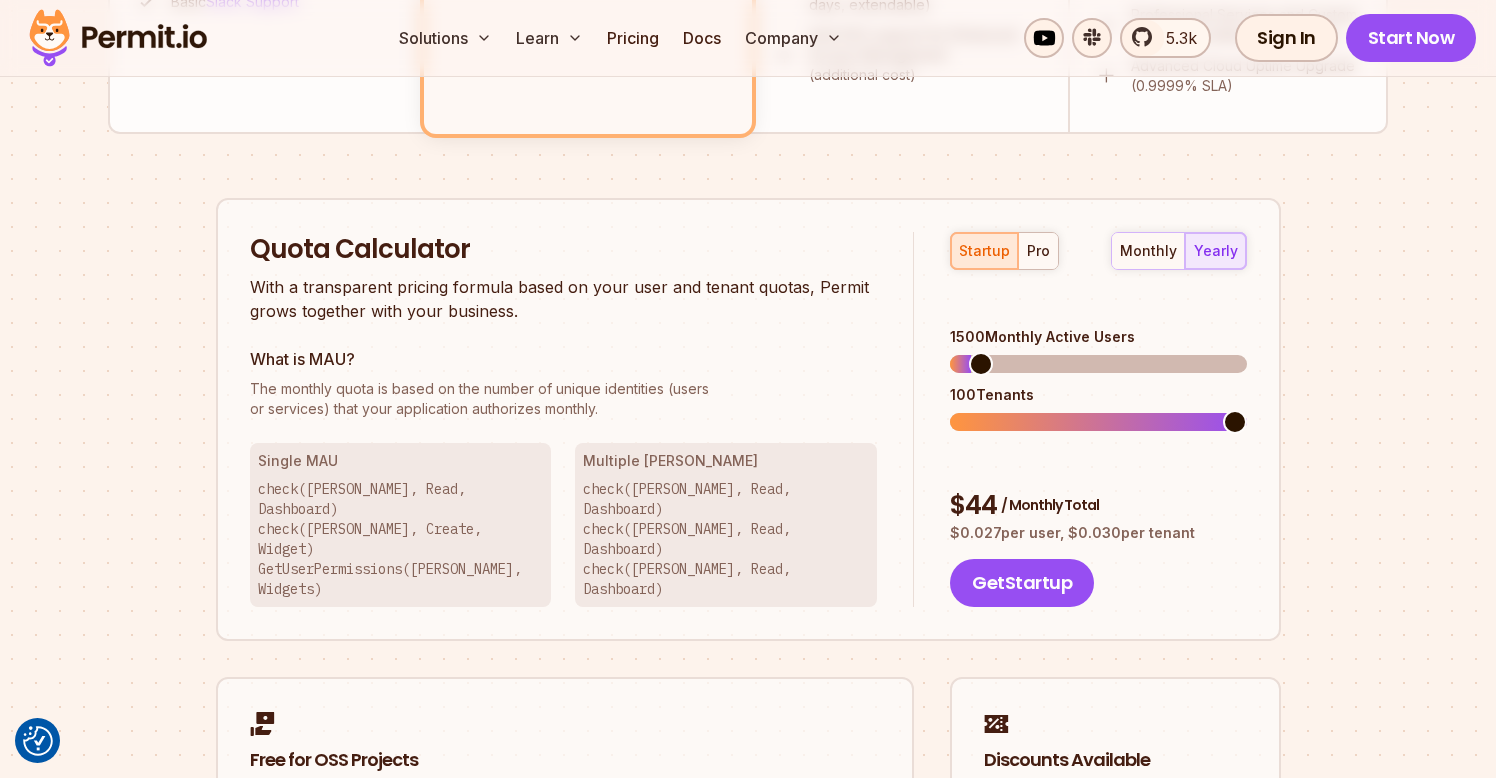 scroll, scrollTop: 1158, scrollLeft: 0, axis: vertical 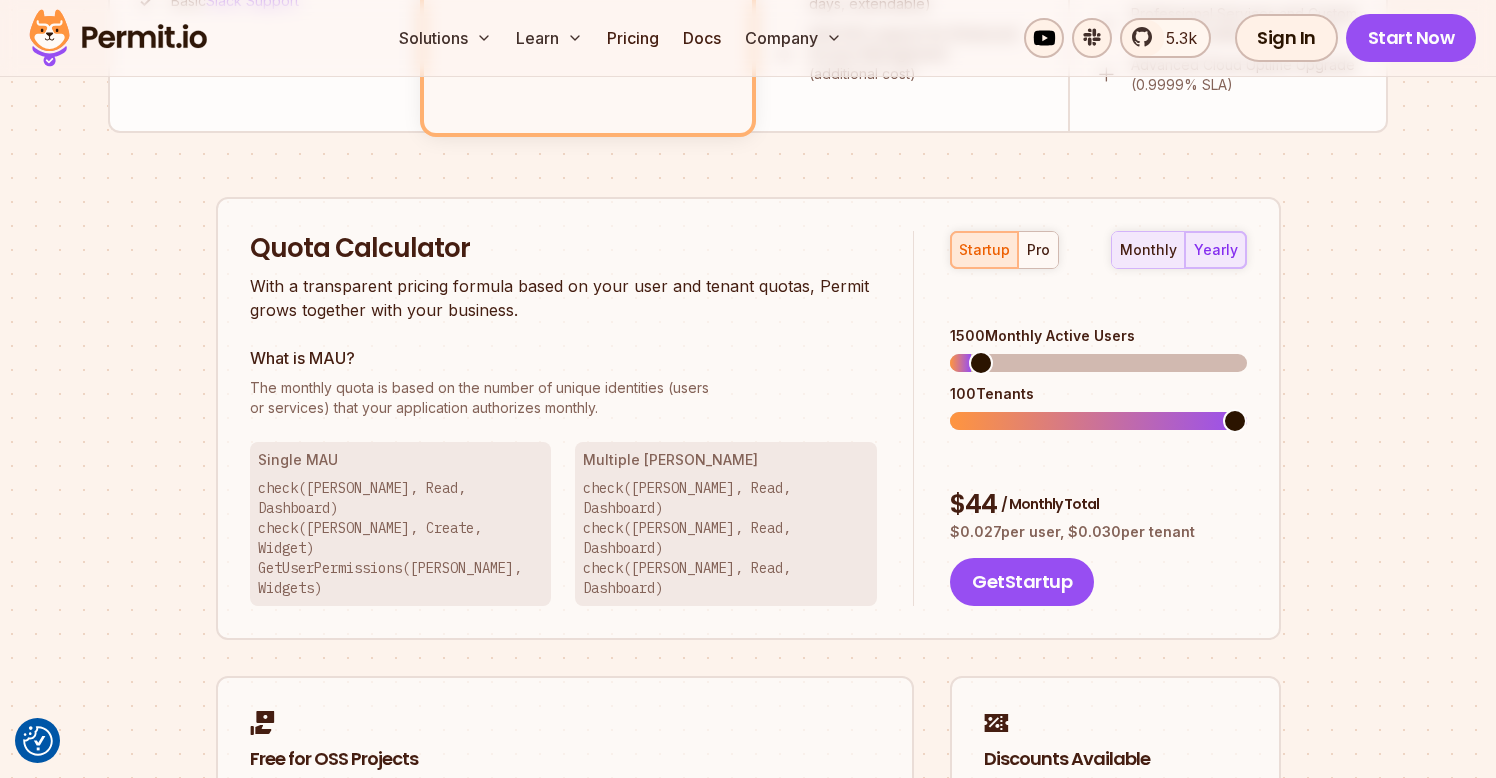 click on "monthly" at bounding box center [1148, 250] 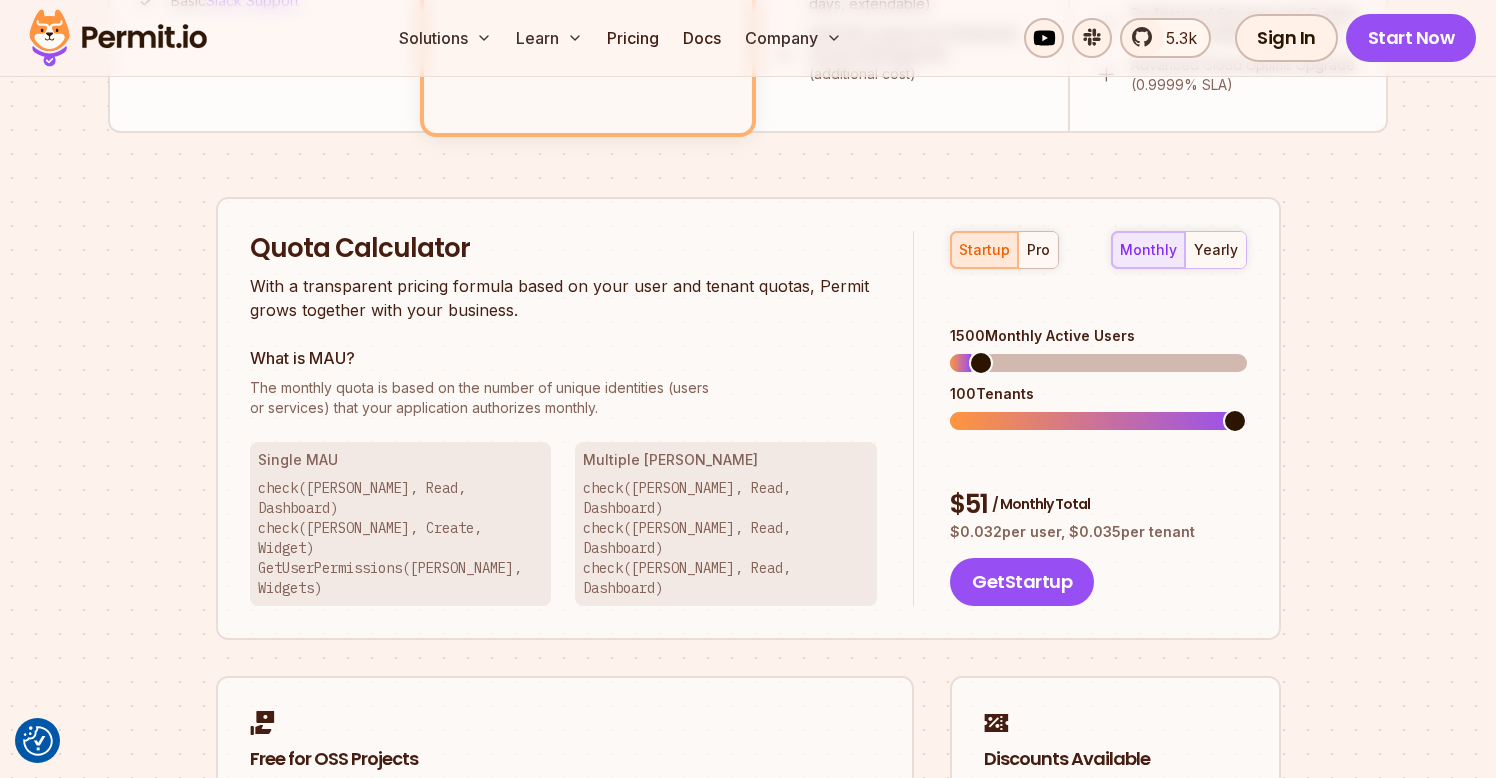 click on "Permit Pricing From Free to Predictable Scaling From a startup with 100 users to an enterprise with 1000s of tenants,   the Permit pricing model is simple, transparent, and affordable for everyone. Pay monthly Pay yearly  save 18% Community Perfect for individuals, PoCs, or small teams - all essential features included. Free Forever Free Forever Community features: UI and API Access for All Authorization Models ( RBAC ,  ABAC ,  ReBAC , PBAC ,  IaC ) Embeddable  Authorization Interfaces  (e.g., User Management) Unlimited Authorization Microservices ( PDP ) Shared Access to  Workspaces and Environments Basic  Slack Support Startup Best option for growing products that want to scale fast. Affordable for everyone. Also great for B2C products. From $5   / month Get Startup All  Community  Features, plus: Up to 25,000 MAU and 100 Tenants Up to 5 environment Full  GitOps CI/CD Pipeline  for Automated Deployments Extendable  Audit and Decision Logs  retention Logs Forwarder  for Enhanced Monitoring Pro From $25" at bounding box center [748, 32] 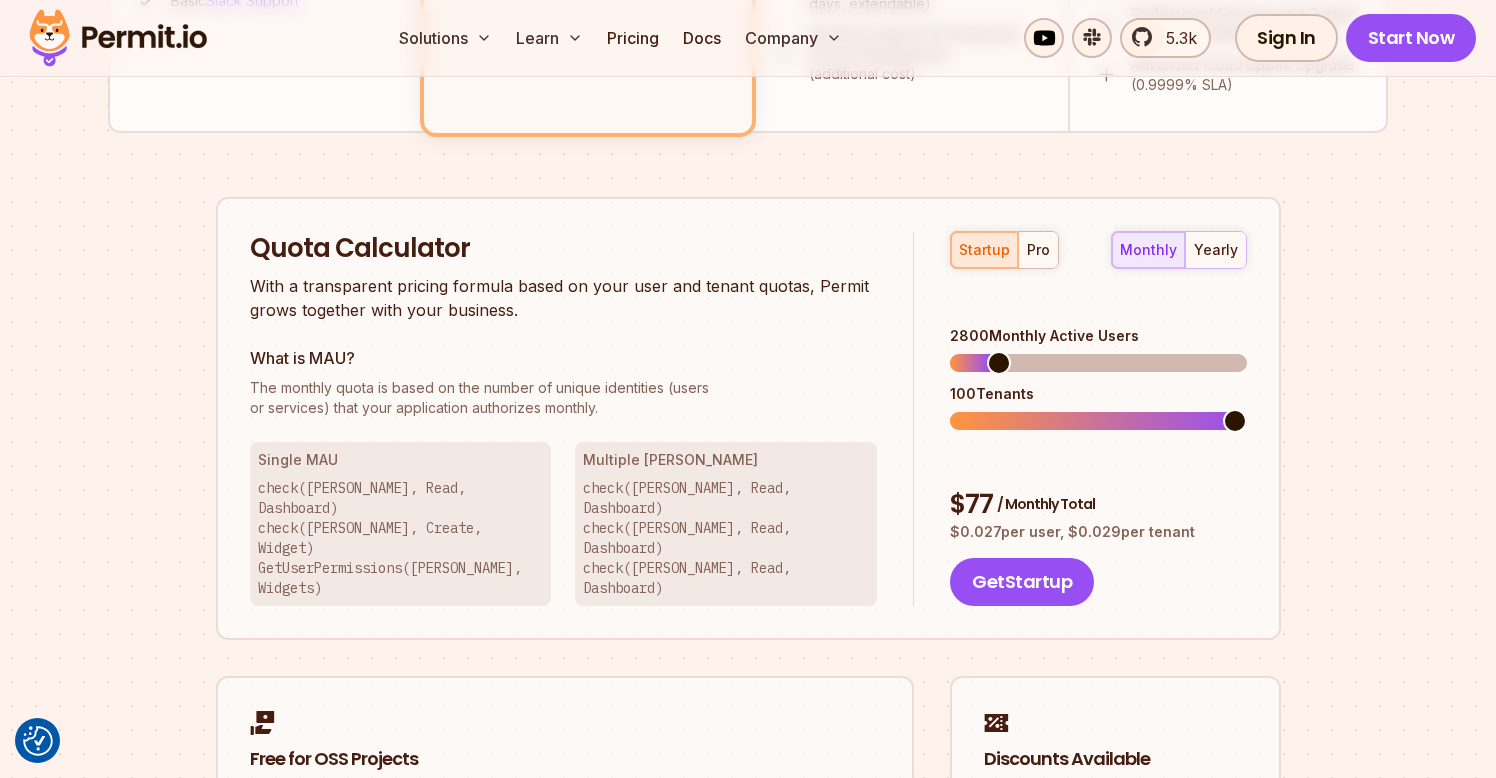 click at bounding box center (999, 363) 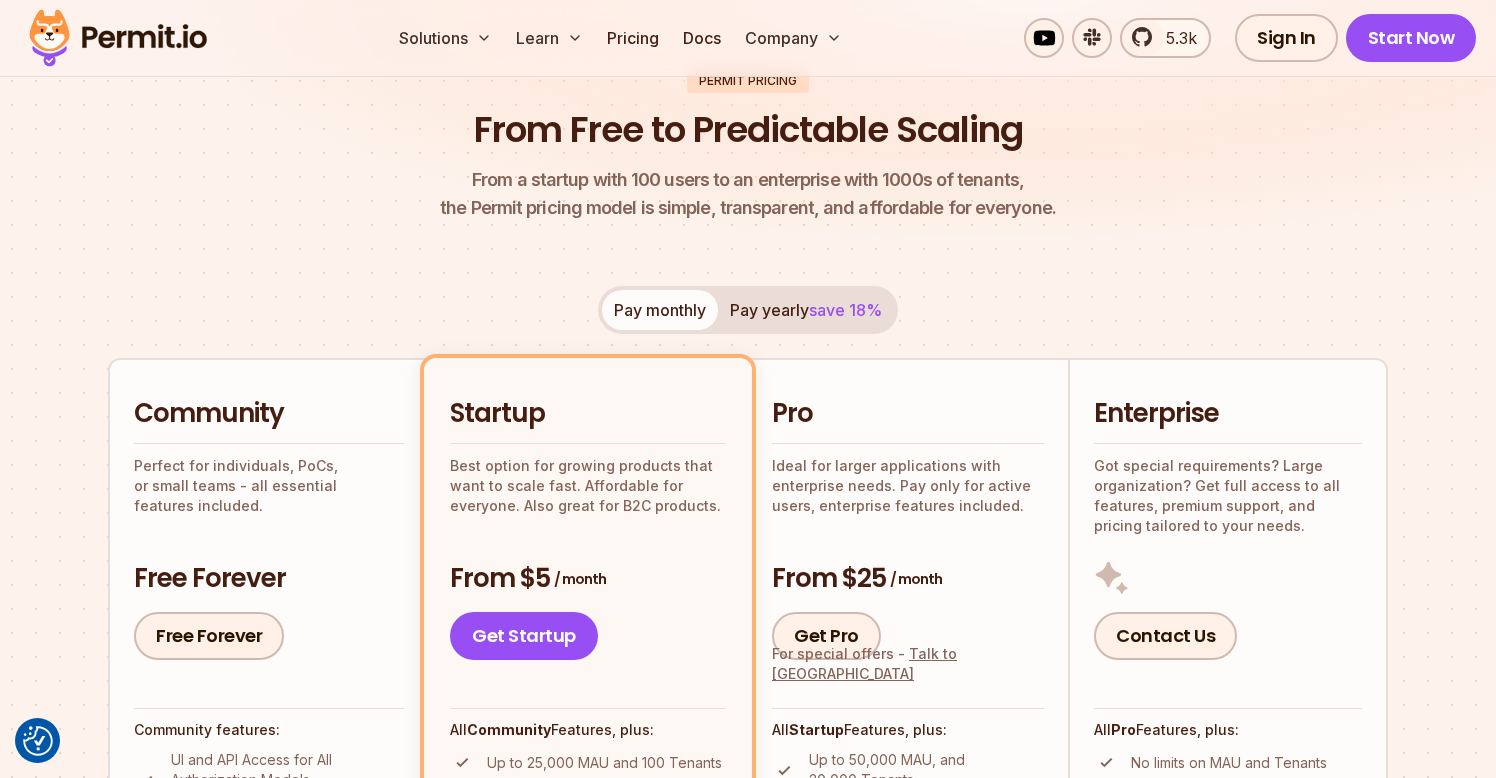scroll, scrollTop: 0, scrollLeft: 0, axis: both 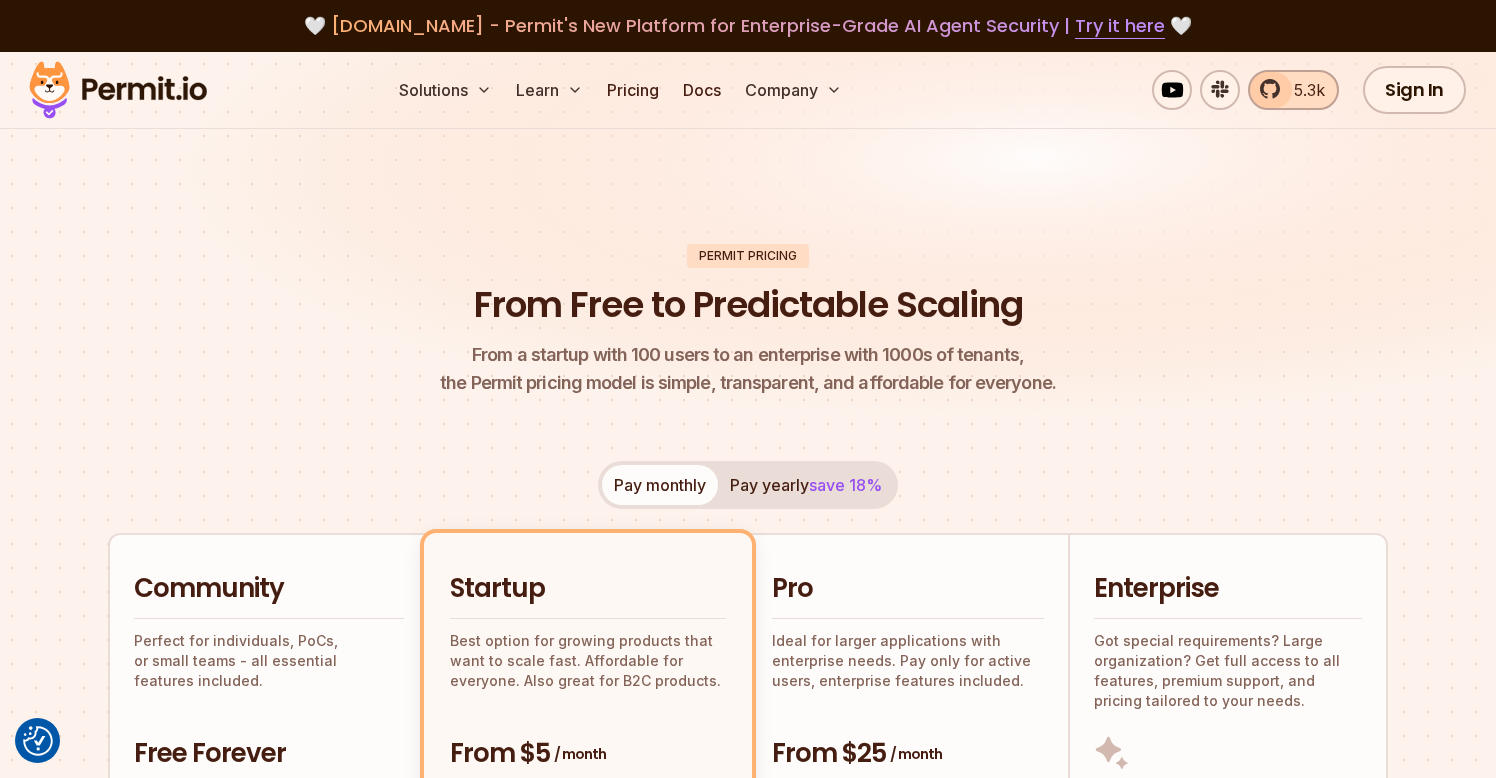 click on "5.3k" at bounding box center (1303, 90) 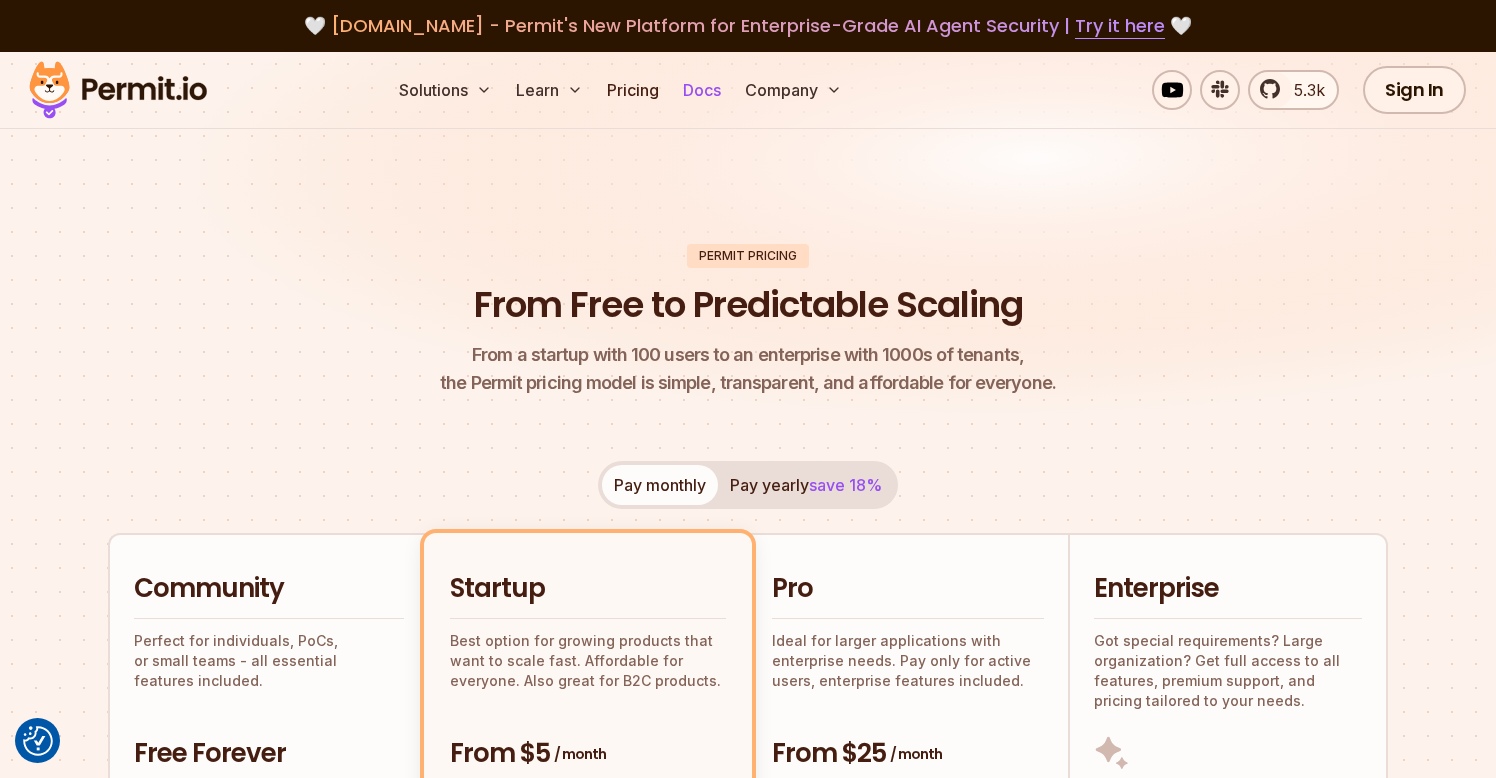 click on "Docs" at bounding box center (702, 90) 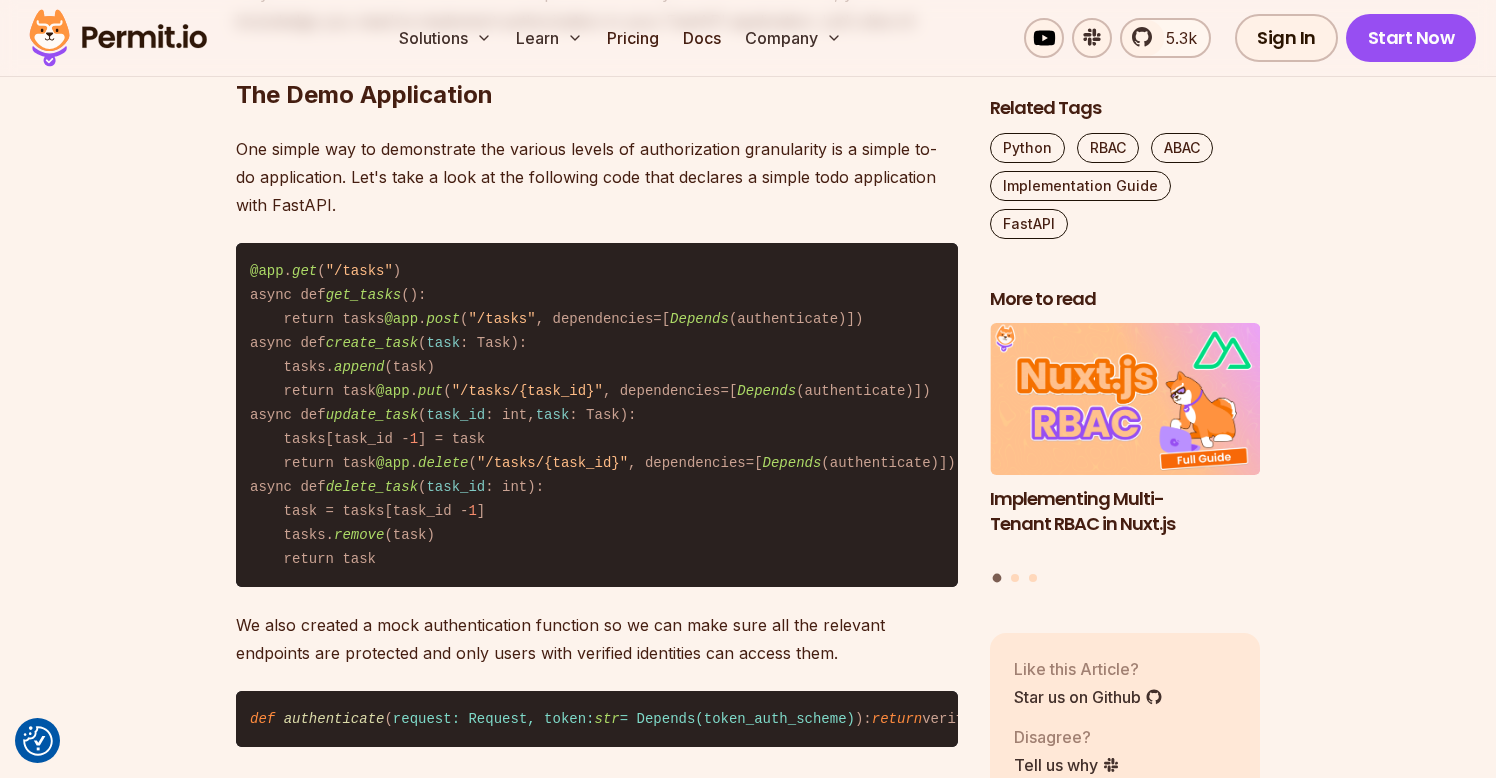 scroll, scrollTop: 1586, scrollLeft: 0, axis: vertical 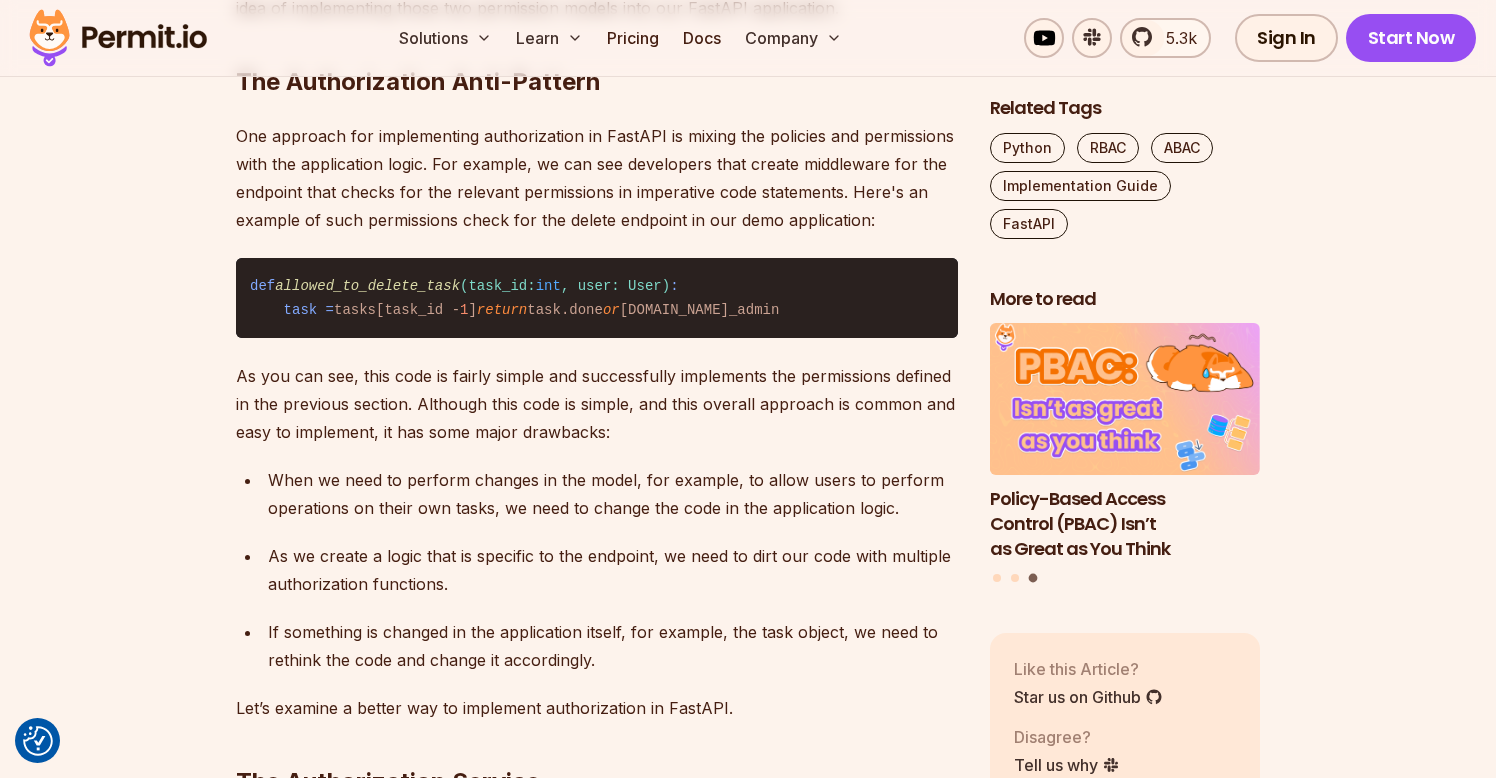 click on "Table of Contents FastAPI experienced exponential growth lately among Python application developers. It is not only the fastest web framework out there, but also the clean design that allows developers to extend functionality for needs such as authentication and authorization. While authentication (verifying who the users are) is usually a simple task that can be solved with existing plugins, authorization (checking what users can do and see after login) is still a grey area for many developers. In this article, we will go step by step in building an authorization layer into a FastAPI application. We will start with the basic principles of building it in FastAPI and continue with fully functional scalable authorization implementation. By the end of the article, you'll have the knowledge you need to implement authorization in your FastAPI application. Let's dive in! The Demo Application @app . get ( "/tasks" )
async def  get_tasks ():
return tasks
@app . post ( "/tasks" , dependencies=[ Depends ( ." at bounding box center [748, 4070] 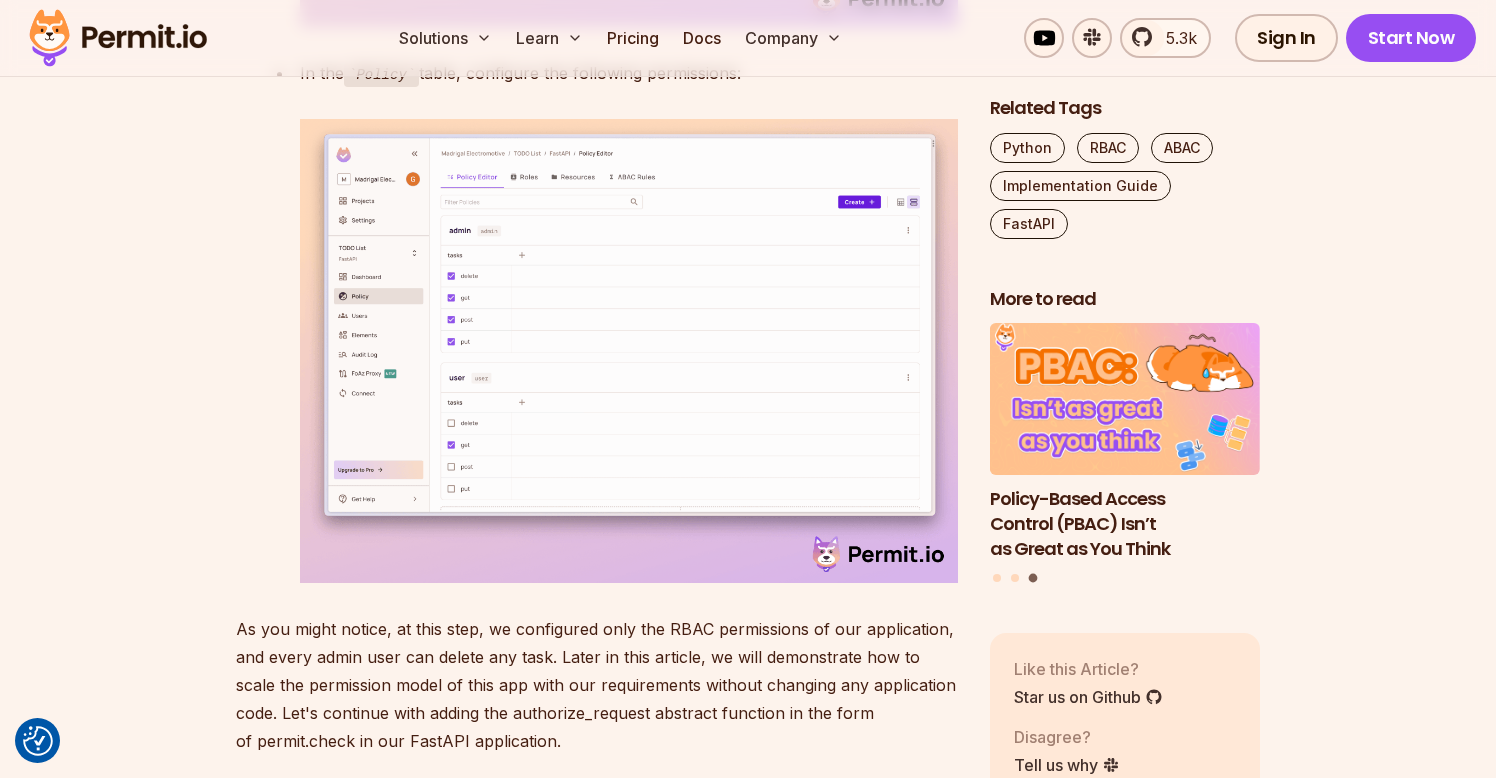scroll, scrollTop: 7096, scrollLeft: 0, axis: vertical 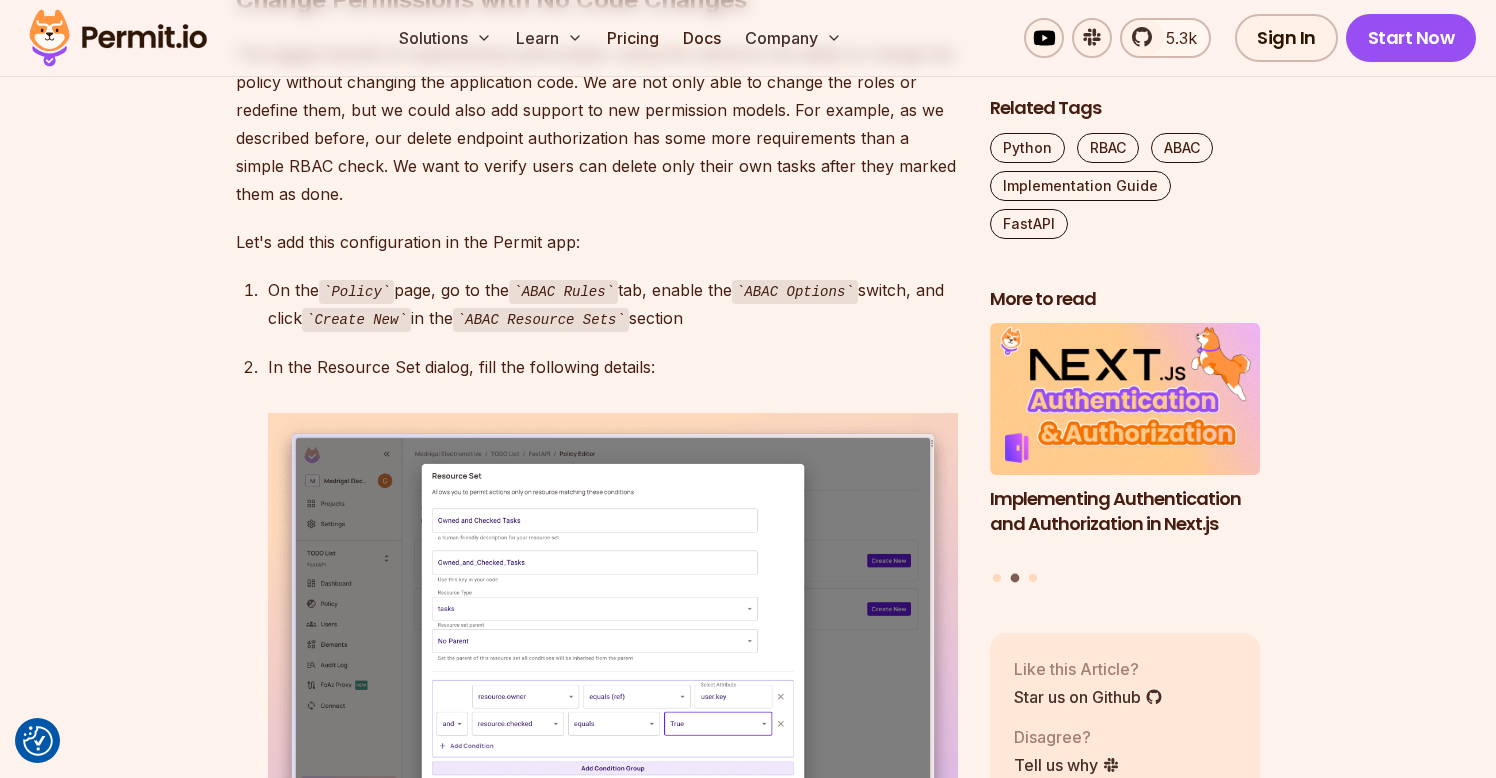 click on "Table of Contents FastAPI experienced exponential growth lately among Python application developers. It is not only the fastest web framework out there, but also the clean design that allows developers to extend functionality for needs such as authentication and authorization. While authentication (verifying who the users are) is usually a simple task that can be solved with existing plugins, authorization (checking what users can do and see after login) is still a grey area for many developers. In this article, we will go step by step in building an authorization layer into a FastAPI application. We will start with the basic principles of building it in FastAPI and continue with fully functional scalable authorization implementation. By the end of the article, you'll have the knowledge you need to implement authorization in your FastAPI application. Let's dive in! The Demo Application @app . get ( "/tasks" )
async def  get_tasks ():
return tasks
@app . post ( "/tasks" , dependencies=[ Depends ( ." at bounding box center (748, -3363) 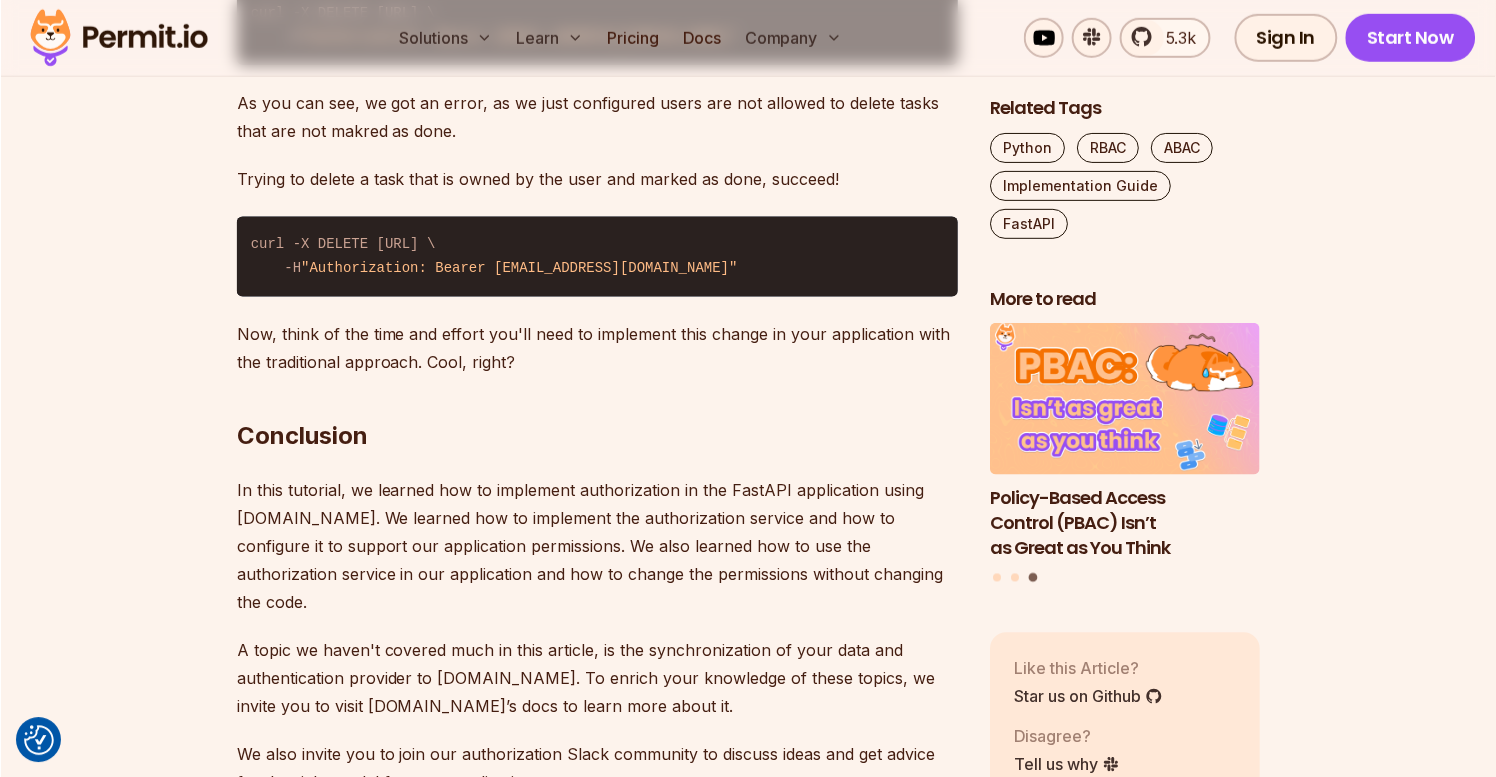 scroll, scrollTop: 12740, scrollLeft: 0, axis: vertical 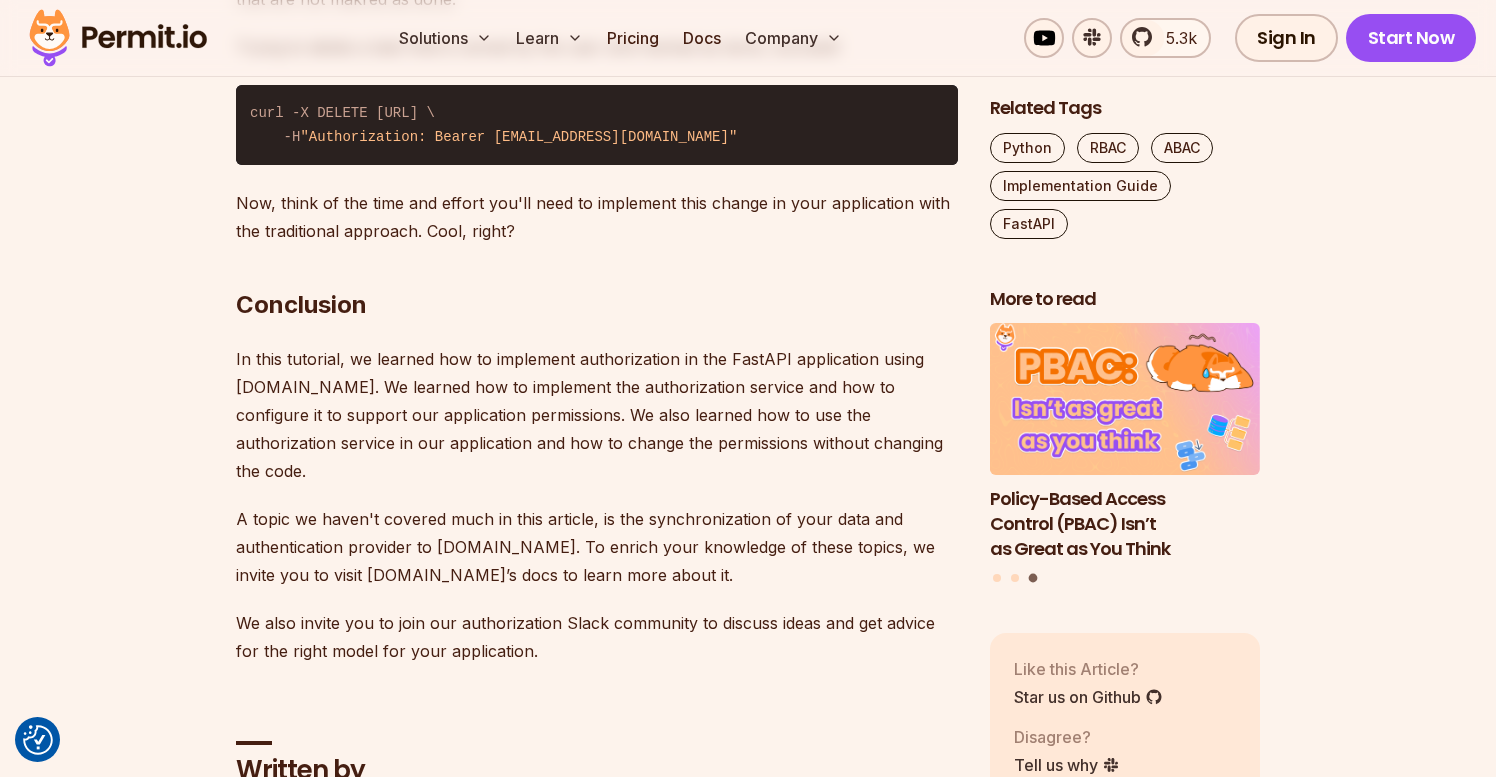click on "Table of Contents FastAPI experienced exponential growth lately among Python application developers. It is not only the fastest web framework out there, but also the clean design that allows developers to extend functionality for needs such as authentication and authorization. While authentication (verifying who the users are) is usually a simple task that can be solved with existing plugins, authorization (checking what users can do and see after login) is still a grey area for many developers. In this article, we will go step by step in building an authorization layer into a FastAPI application. We will start with the basic principles of building it in FastAPI and continue with fully functional scalable authorization implementation. By the end of the article, you'll have the knowledge you need to implement authorization in your FastAPI application. Let's dive in! The Demo Application @app . get ( "/tasks" )
async def  get_tasks ():
return tasks
@app . post ( "/tasks" , dependencies=[ Depends ( ." at bounding box center (748, -5227) 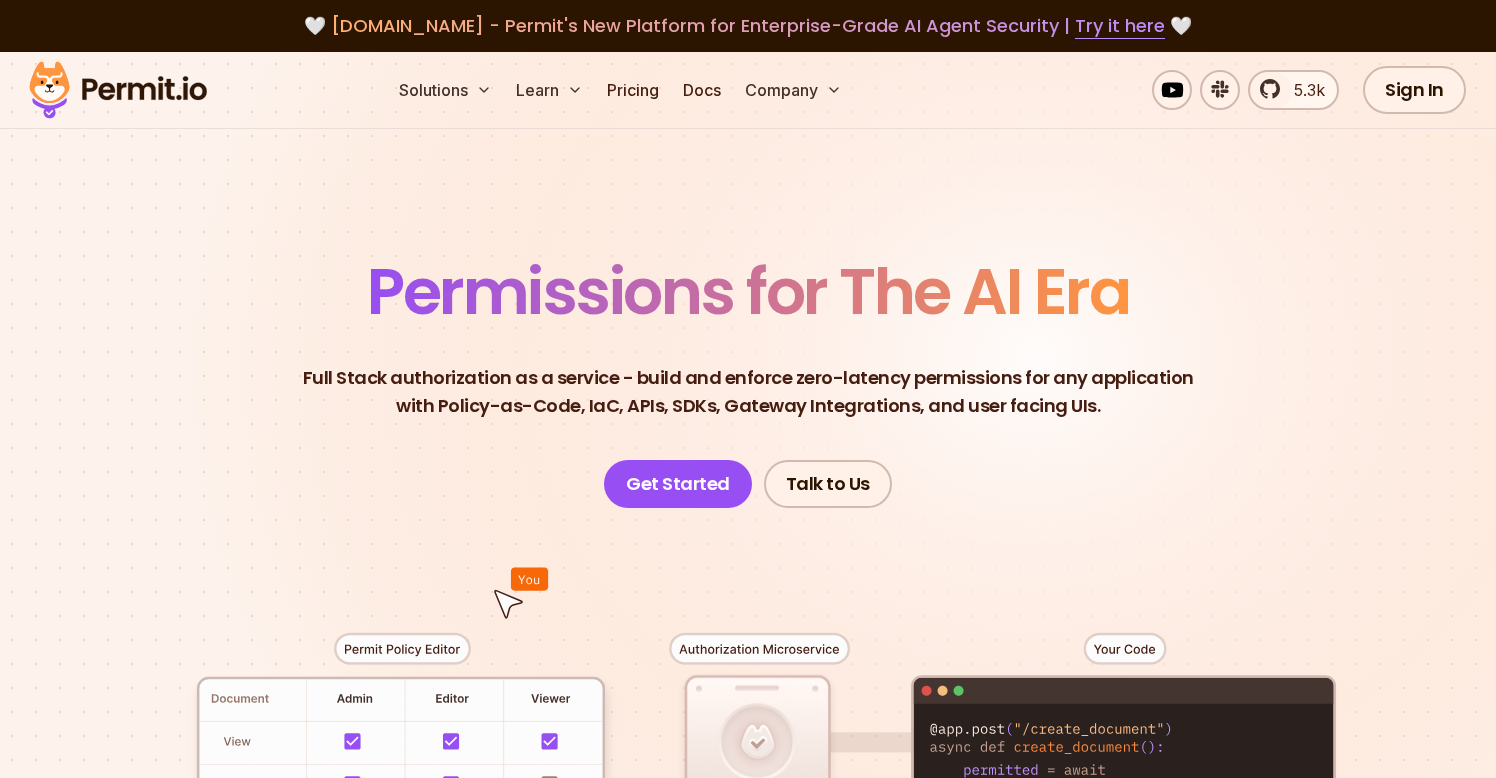 scroll, scrollTop: 0, scrollLeft: 0, axis: both 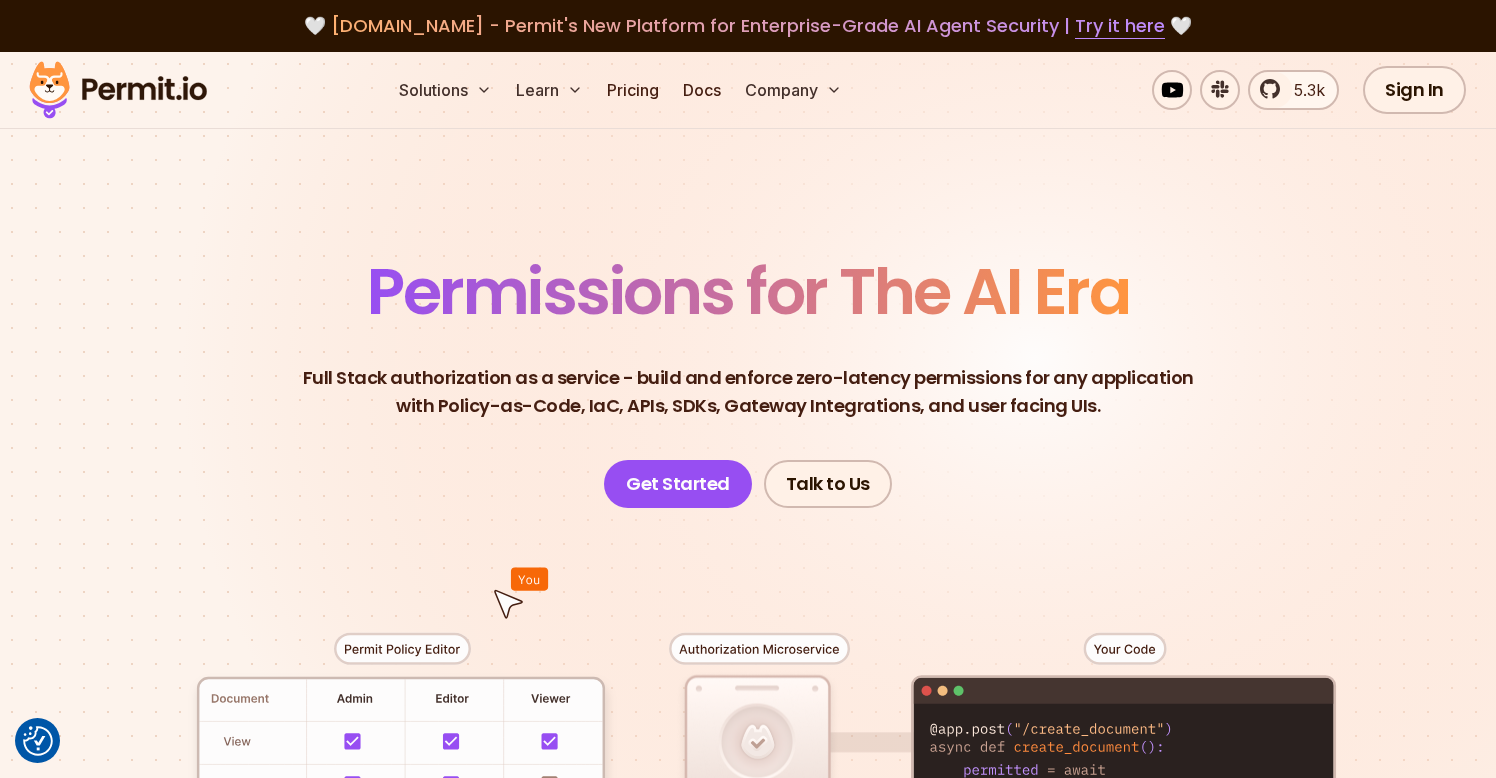 click on "Permissions for The AI Era Full Stack authorization as a service - build and enforce zero-latency permissions for any application   with Policy-as-Code, IaC, APIs, SDKs, Gateway Integrations, and user facing UIs. Developer-friendly full stack authorization for any application powered by -   Policy-as-Code , APIs, SDKs, and UIs Get Started Talk to Us" at bounding box center [748, 384] 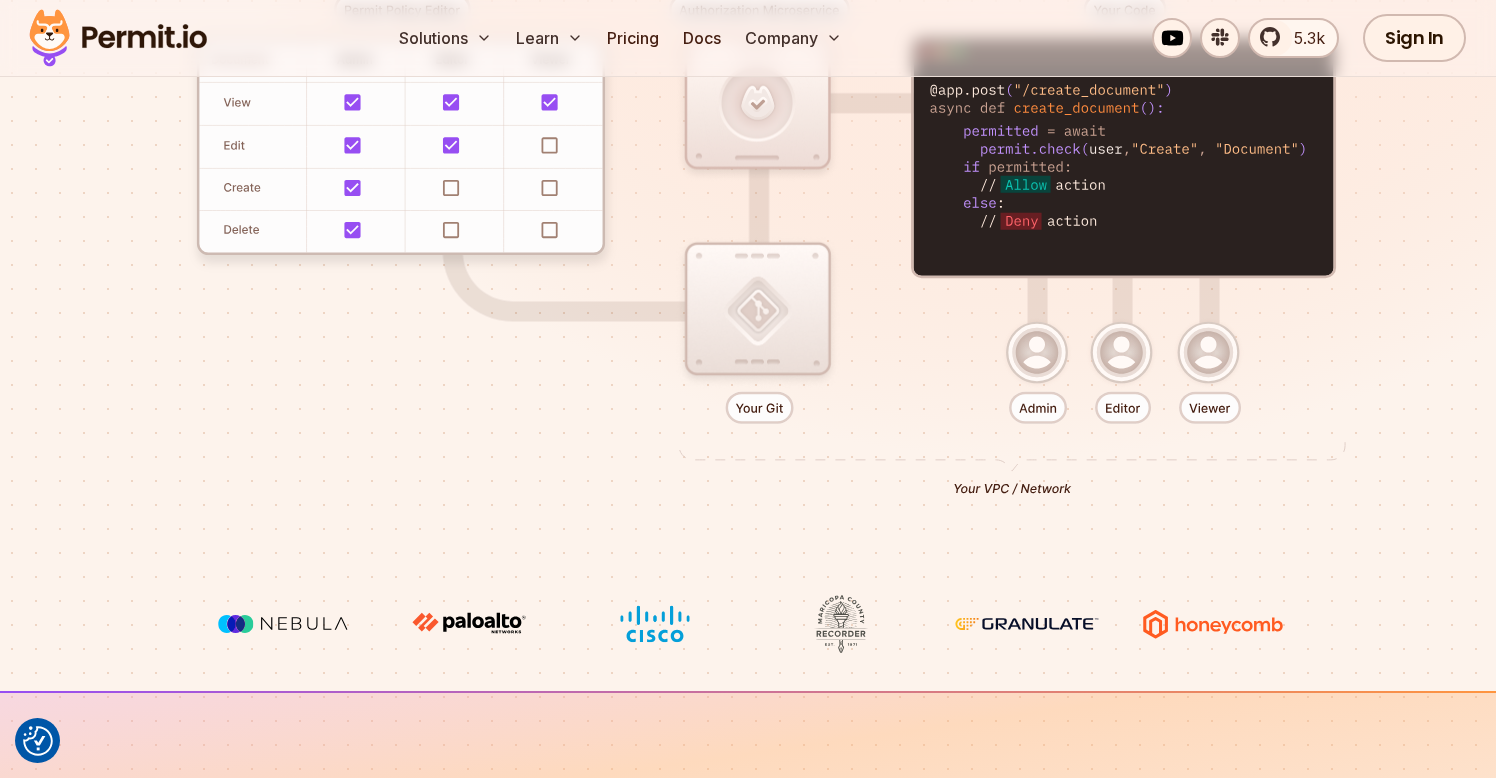 scroll, scrollTop: 903, scrollLeft: 0, axis: vertical 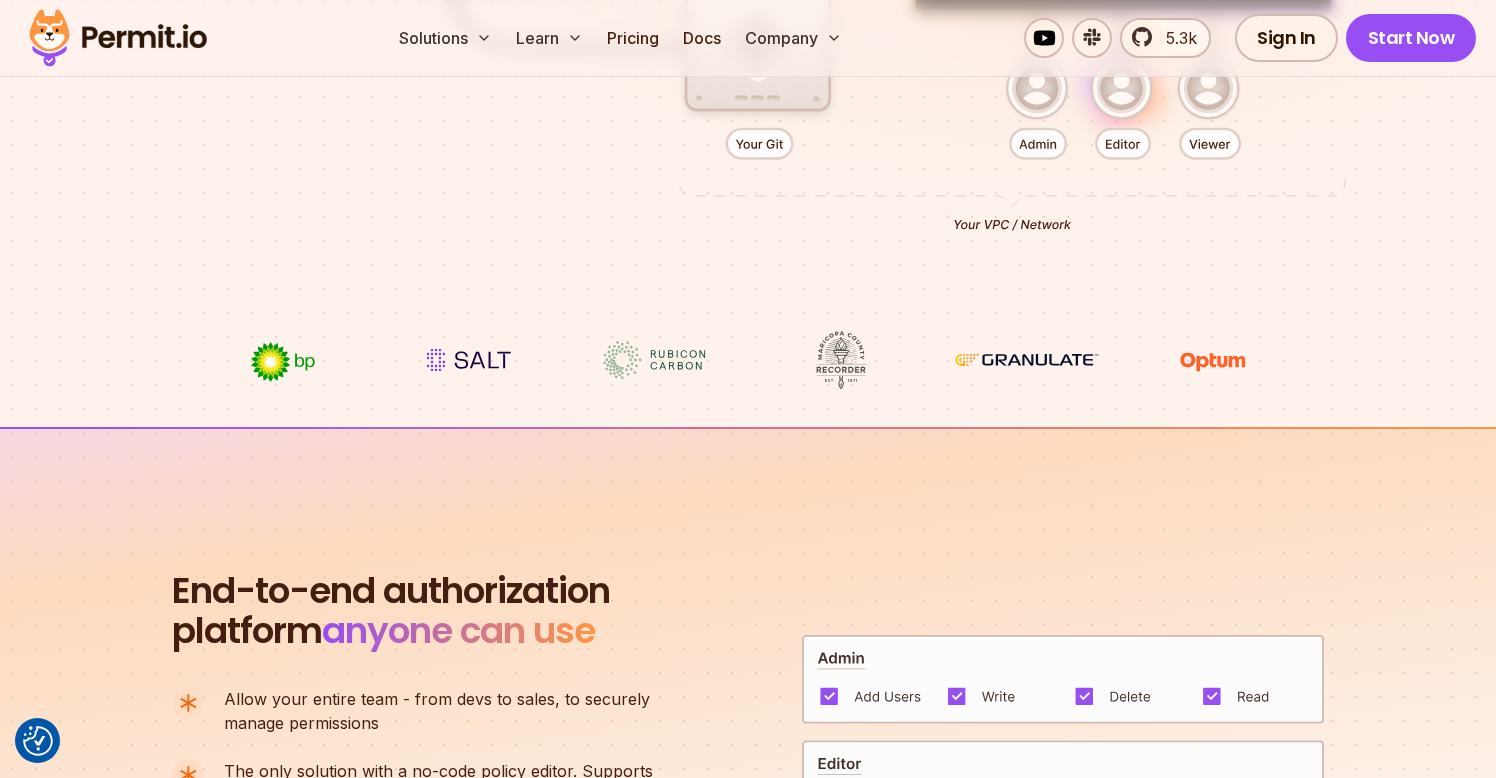 click at bounding box center (748, -27) 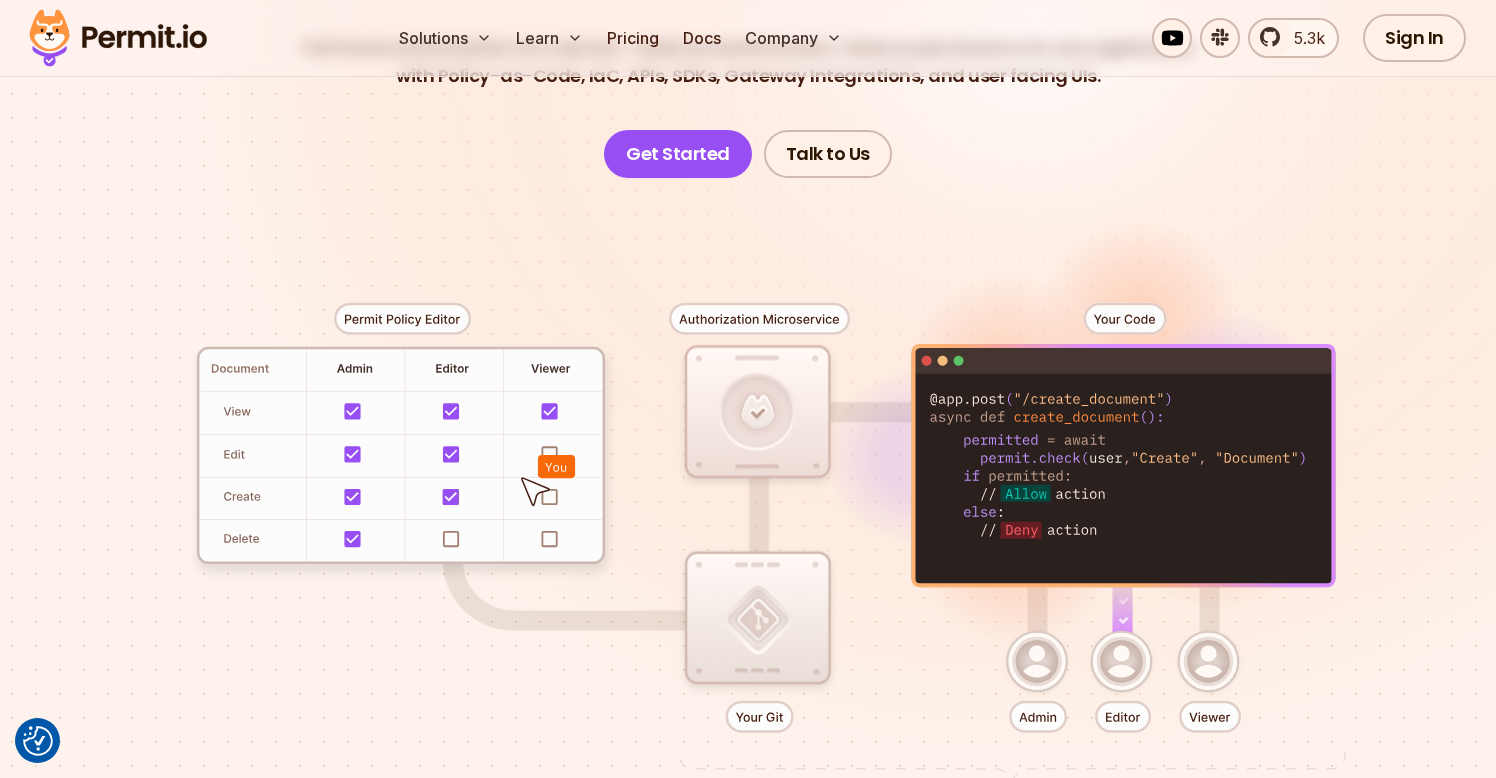scroll, scrollTop: 331, scrollLeft: 0, axis: vertical 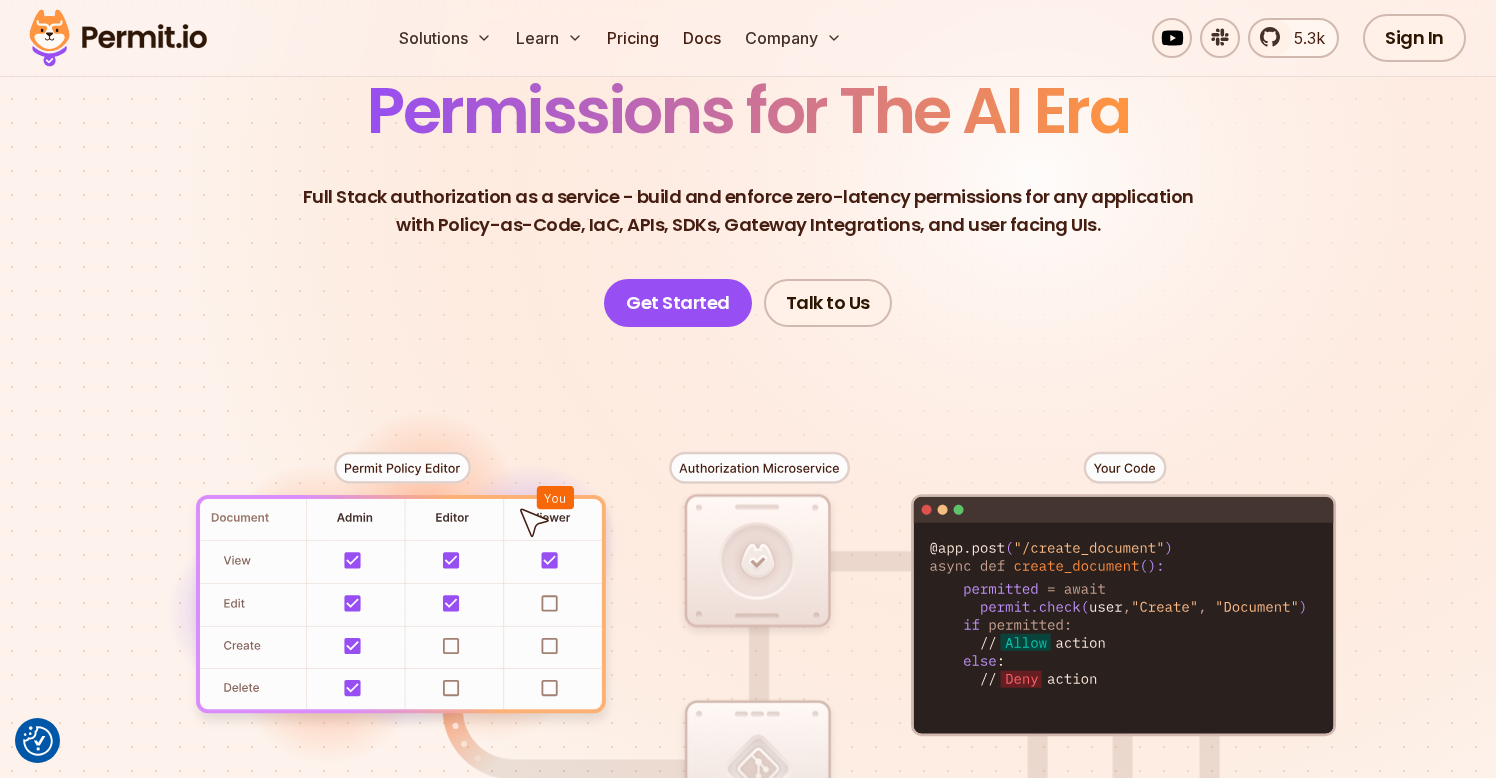 click on "Permissions for The AI Era Full Stack authorization as a service - build and enforce zero-latency permissions for any application   with Policy-as-Code, IaC, APIs, SDKs, Gateway Integrations, and user facing UIs. Developer-friendly full stack authorization for any application powered by -   Policy-as-Code , APIs, SDKs, and UIs Get Started Talk to Us" at bounding box center [748, 203] 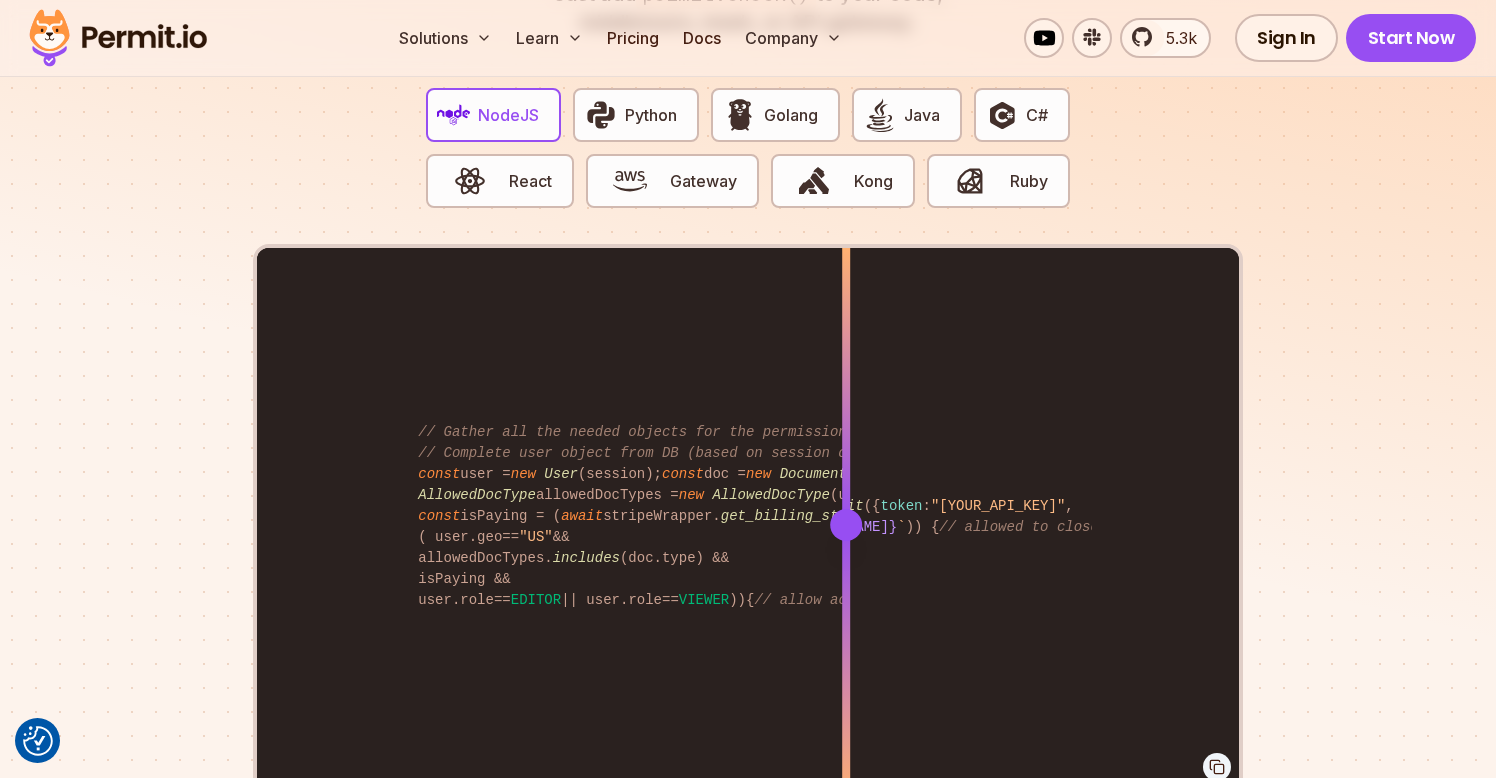 scroll, scrollTop: 3934, scrollLeft: 0, axis: vertical 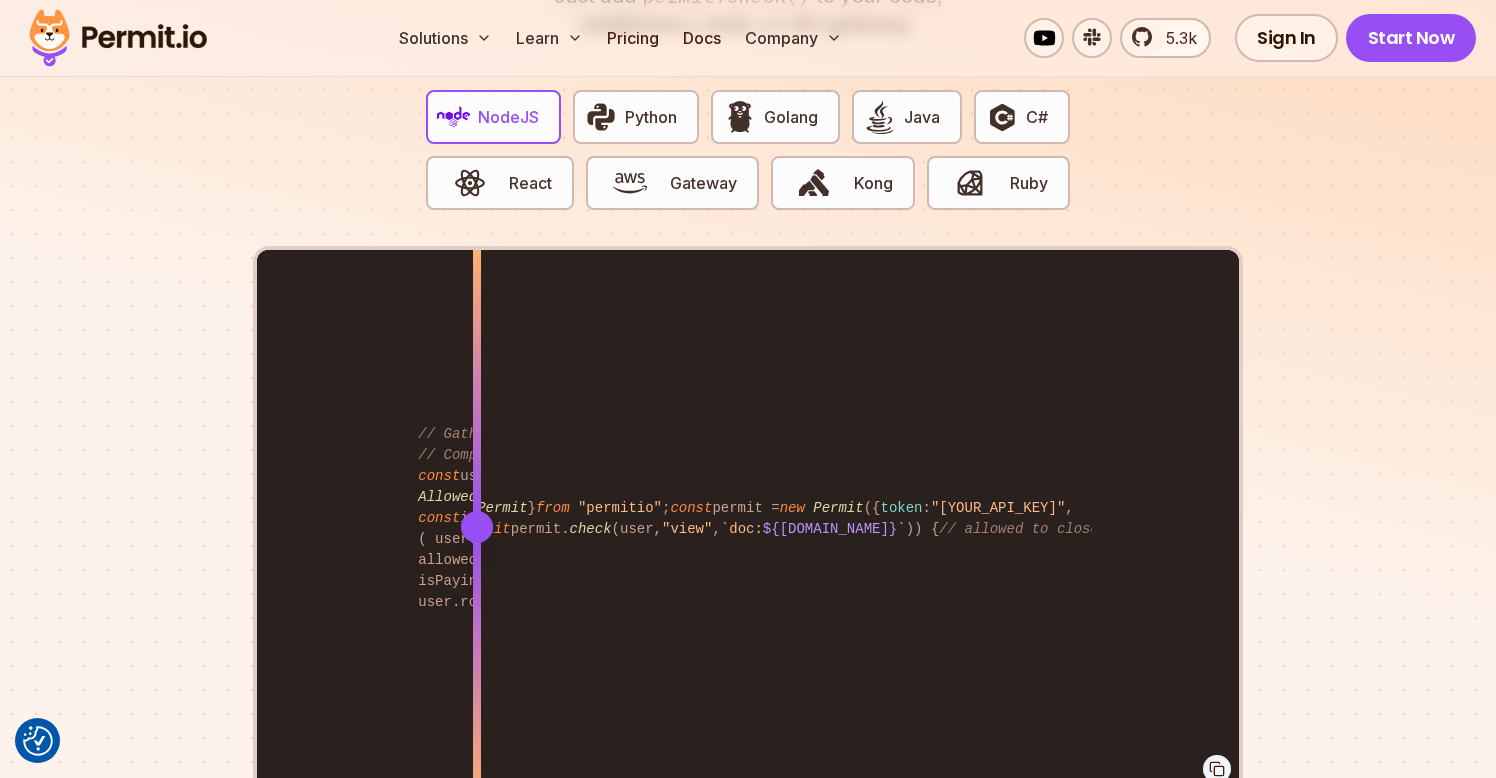 drag, startPoint x: 835, startPoint y: 501, endPoint x: 855, endPoint y: 481, distance: 28.284271 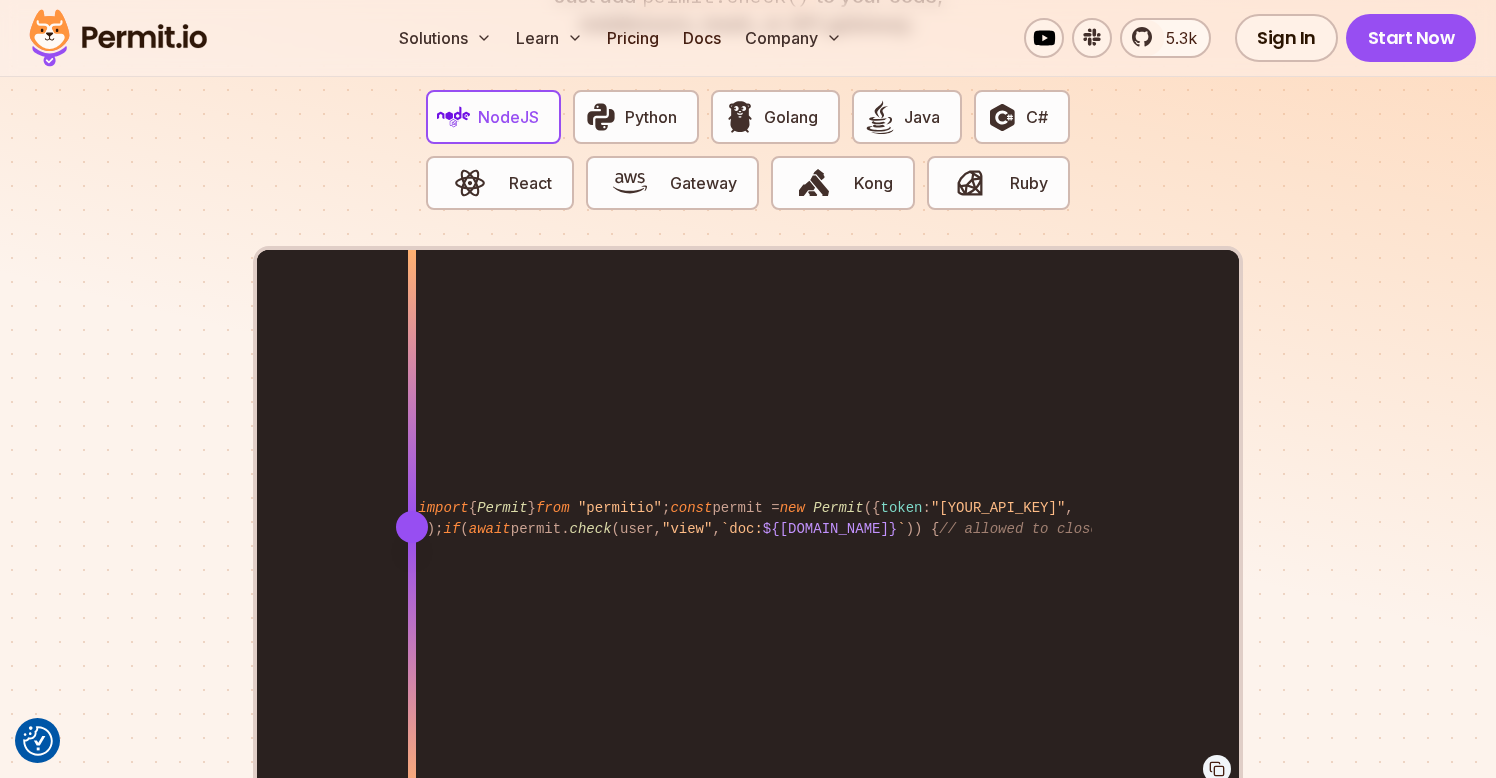 drag, startPoint x: 856, startPoint y: 504, endPoint x: 412, endPoint y: 504, distance: 444 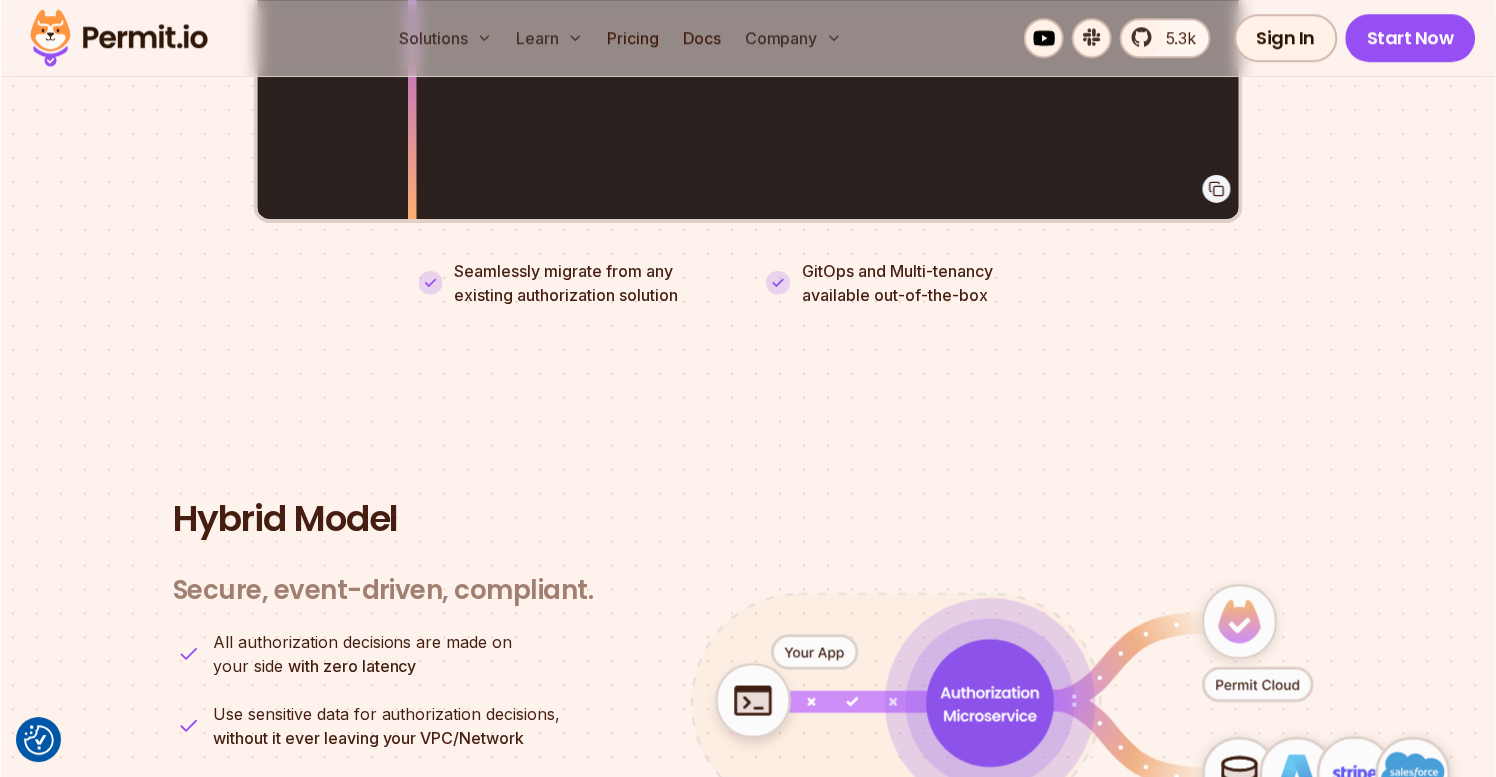 scroll, scrollTop: 4800, scrollLeft: 0, axis: vertical 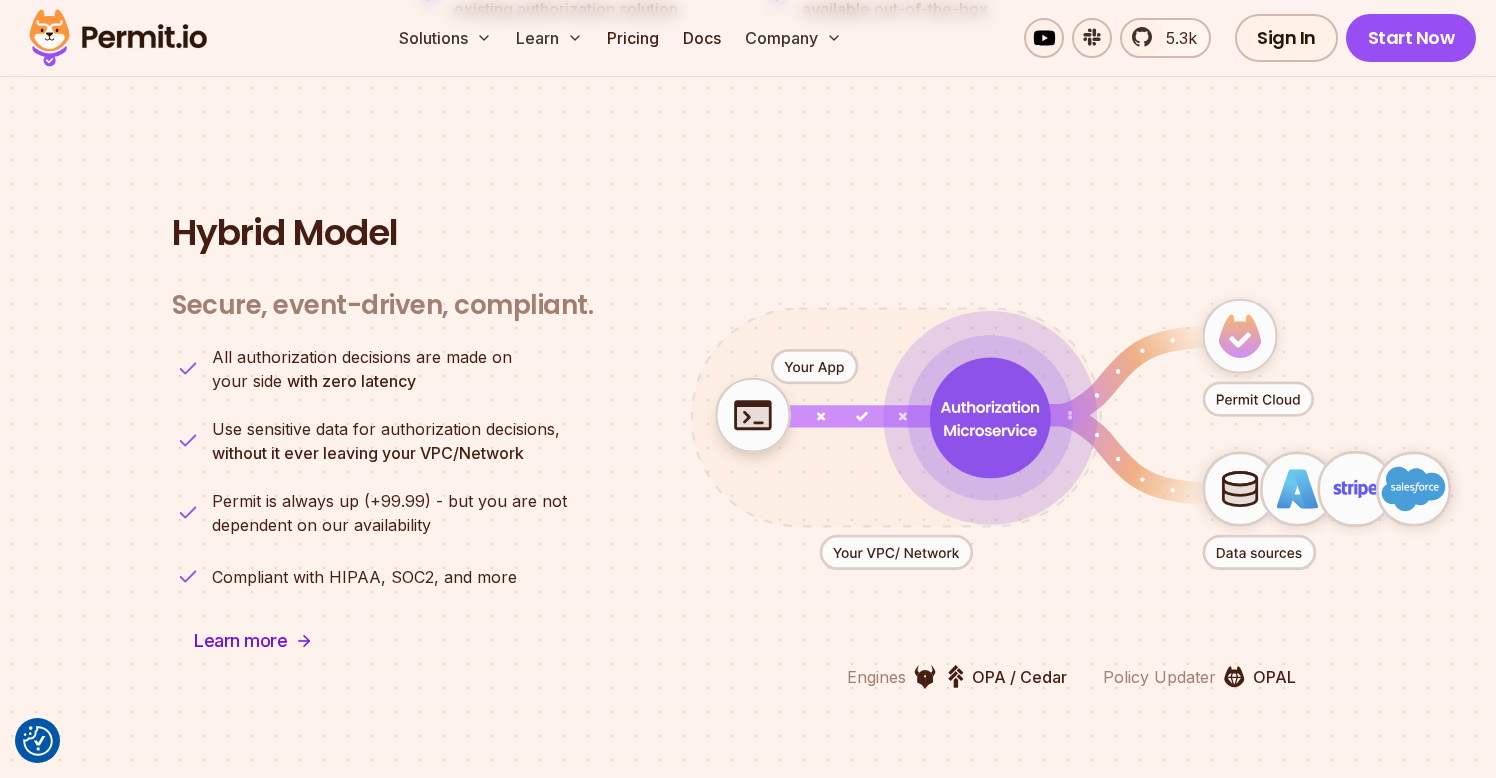 click 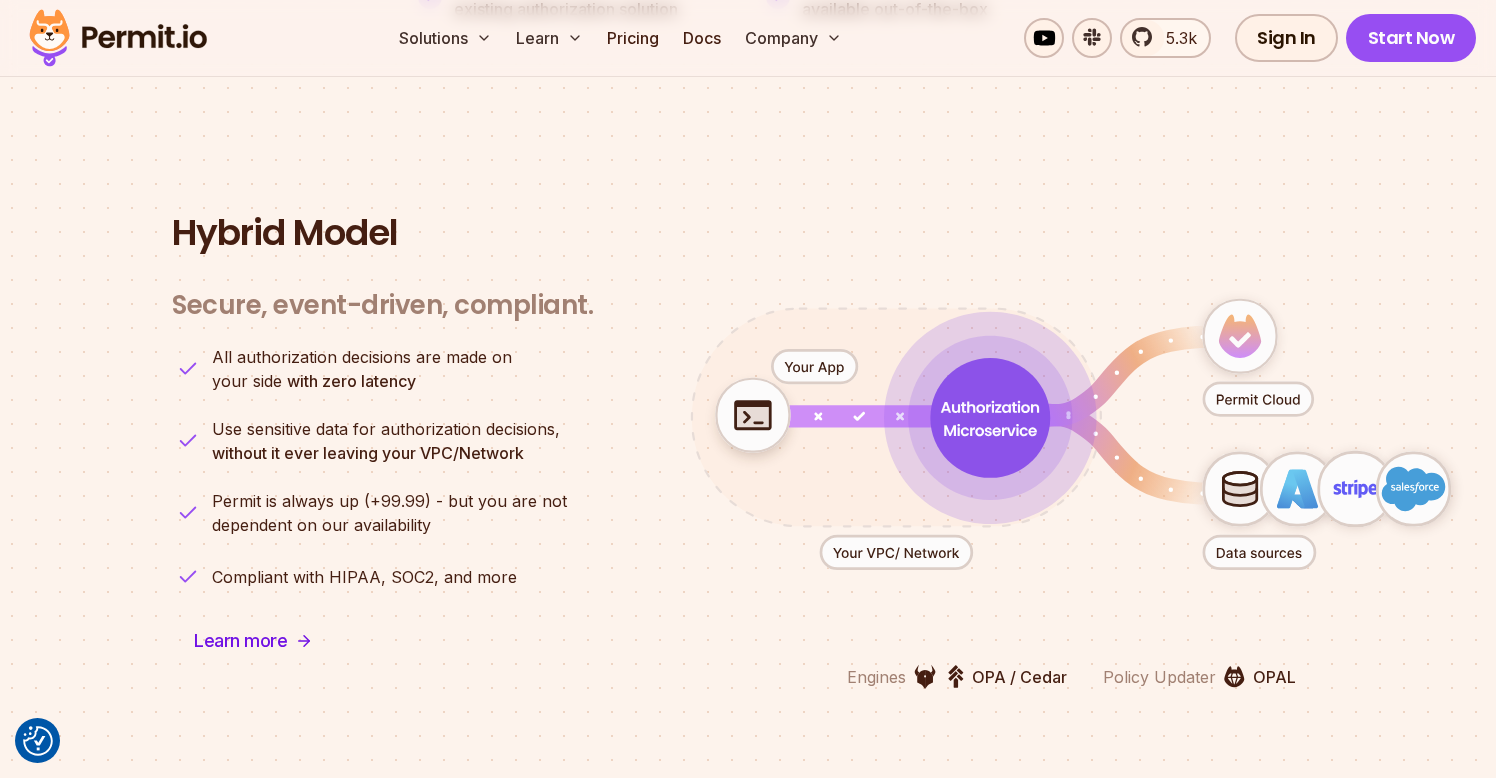 click on "Hybrid Model Secure, event-driven, compliant. Engines OPA / Cedar Policy Updater OPAL All authorization decisions are made on  your side   with zero latency Use sensitive data for authorization decisions,   without it ever leaving your VPC/Network Permit is always up (+99.99) - but you are not  dependent on our availability Compliant with HIPAA, SOC2, and more Learn more Engines OPA / Cedar Policy Updater OPAL" at bounding box center [748, 451] 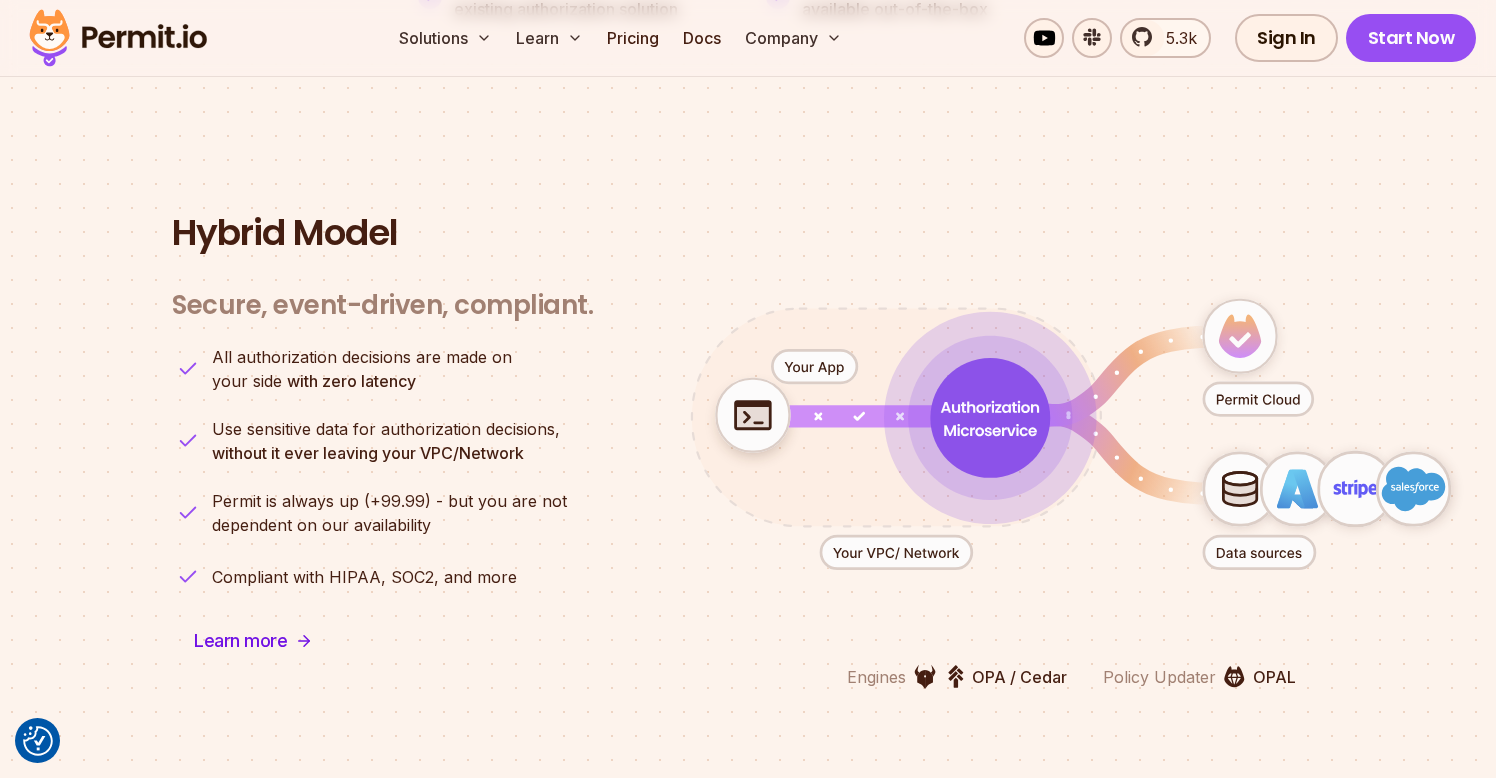 click on "Hybrid Model Secure, event-driven, compliant. Engines OPA / Cedar Policy Updater OPAL All authorization decisions are made on  your side   with zero latency Use sensitive data for authorization decisions,   without it ever leaving your VPC/Network Permit is always up (+99.99) - but you are not  dependent on our availability Compliant with HIPAA, SOC2, and more Learn more Engines OPA / Cedar Policy Updater OPAL" at bounding box center (748, 451) 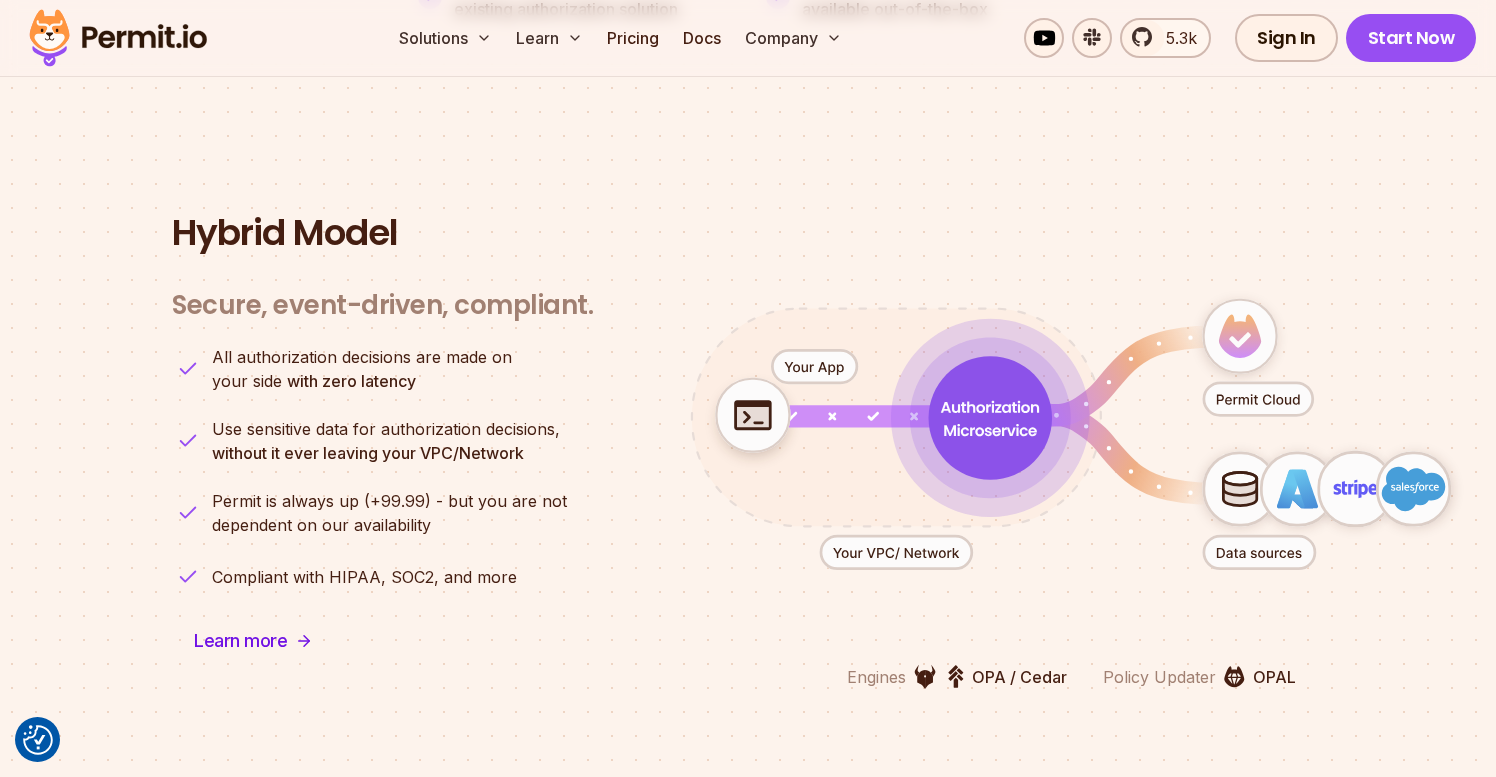 click on "Solutions   Learn   Pricing Docs Company   5.3k Sign In Start Now" at bounding box center [748, 38] 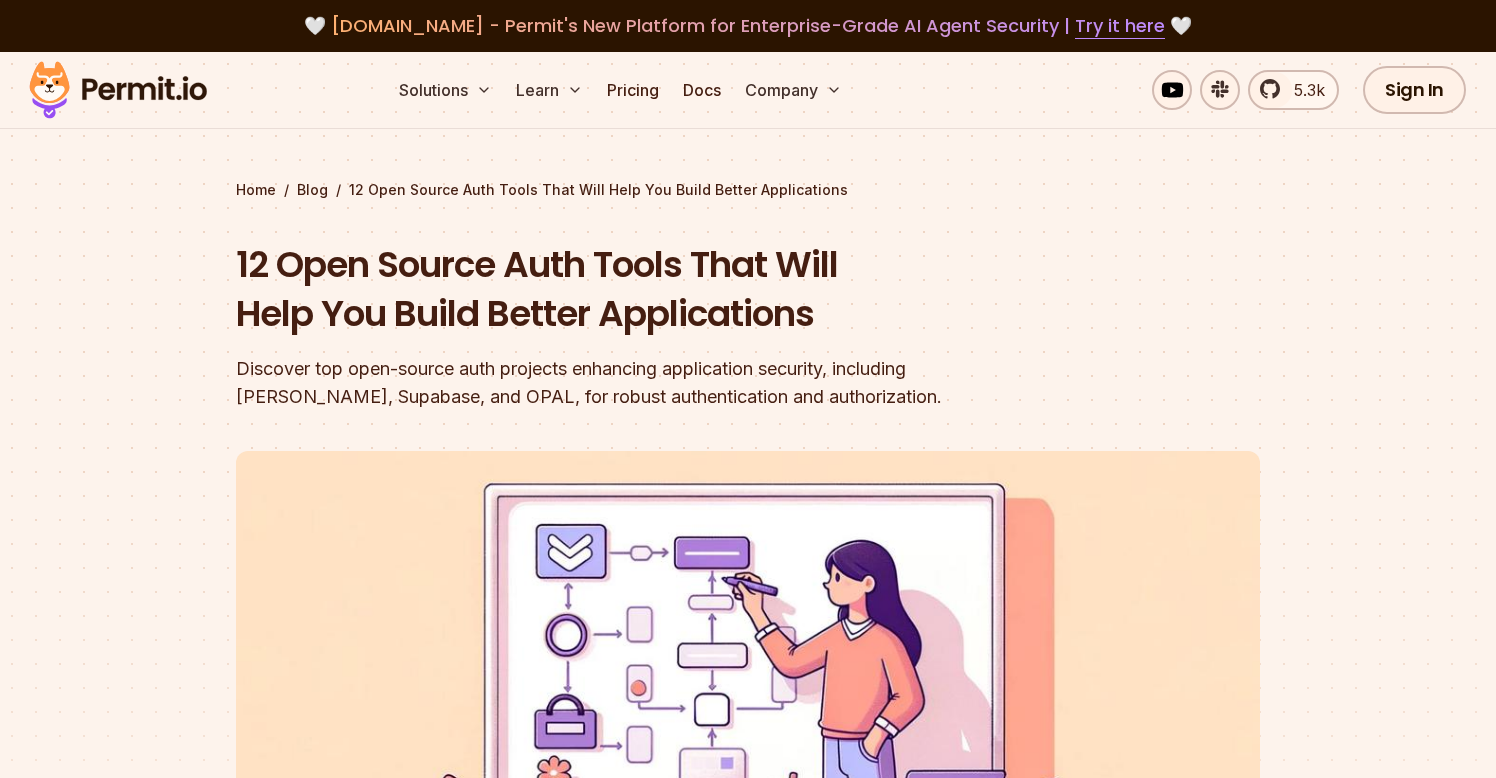 scroll, scrollTop: 0, scrollLeft: 0, axis: both 